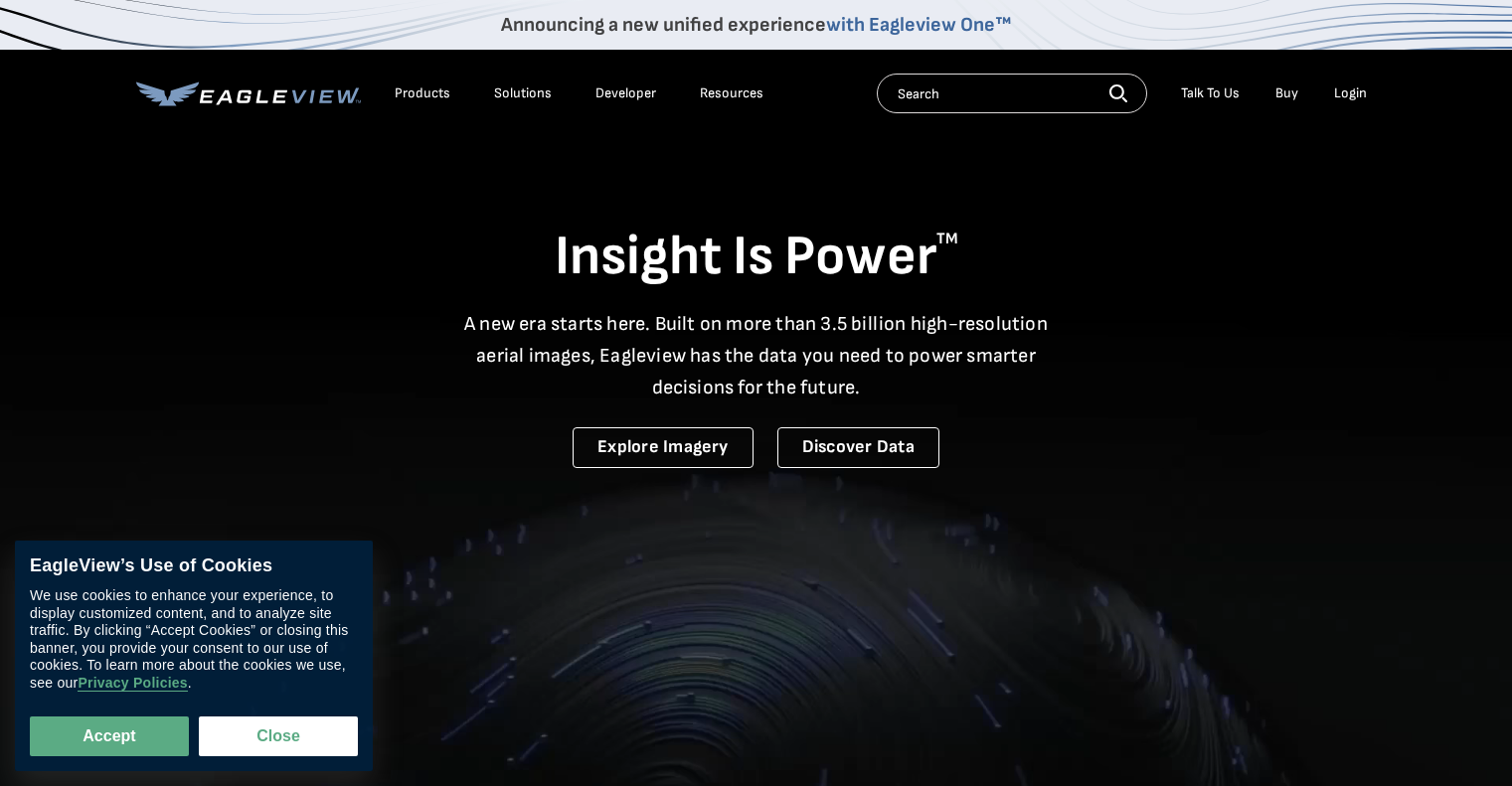 scroll, scrollTop: 0, scrollLeft: 0, axis: both 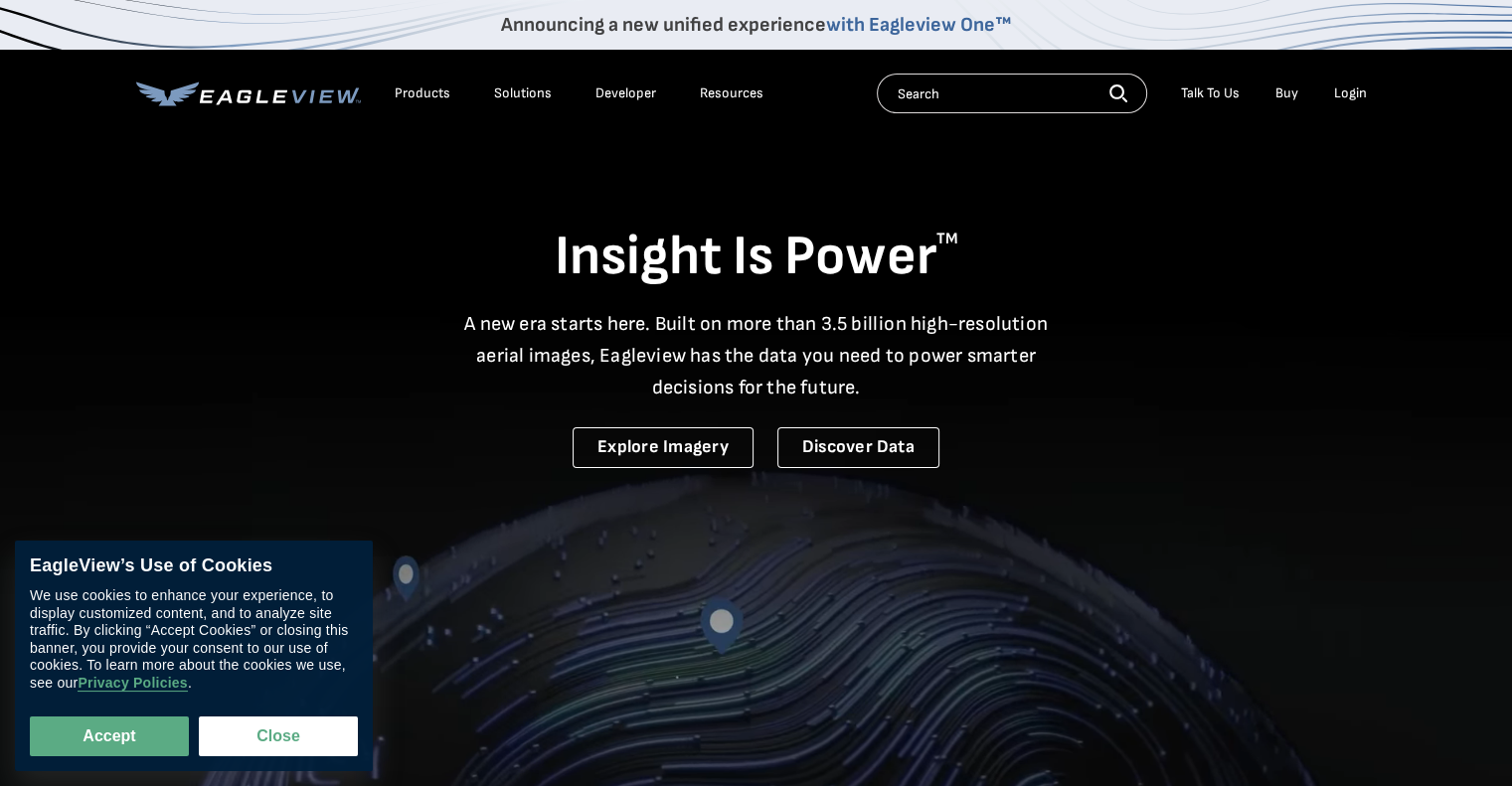 click on "Login" at bounding box center [1350, 93] 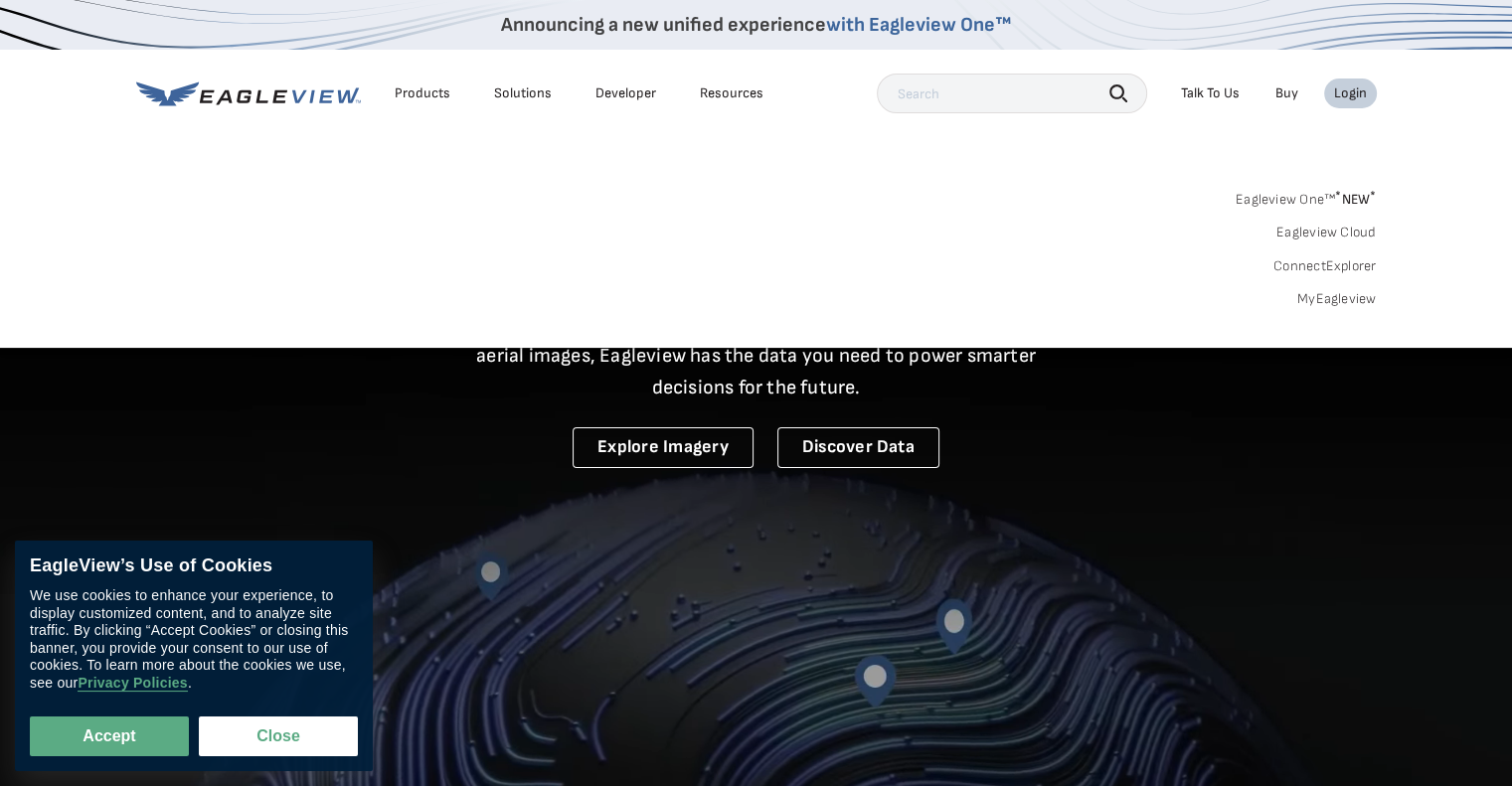 click on "Login" at bounding box center (1350, 93) 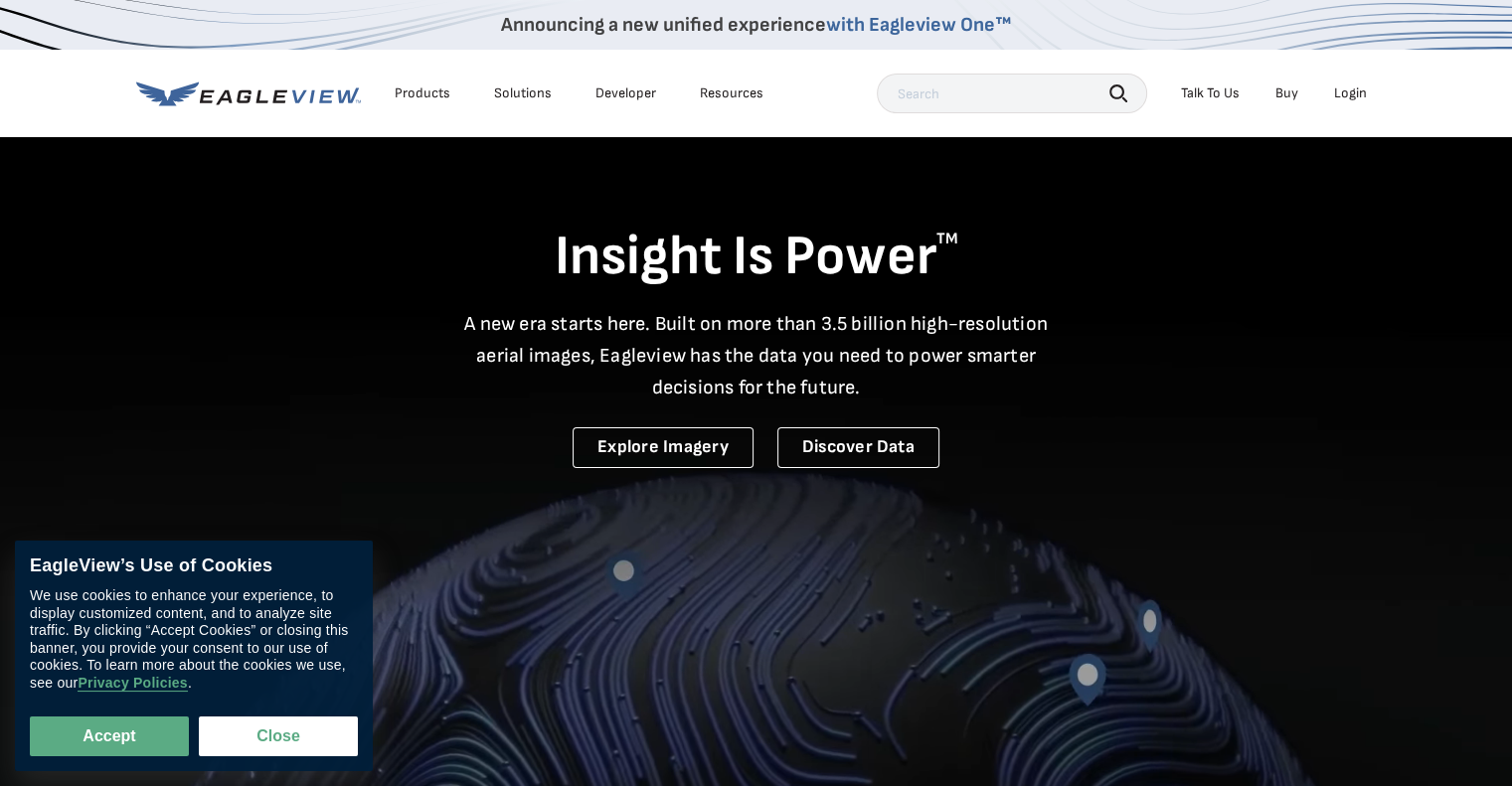 click on "Login" at bounding box center (1350, 93) 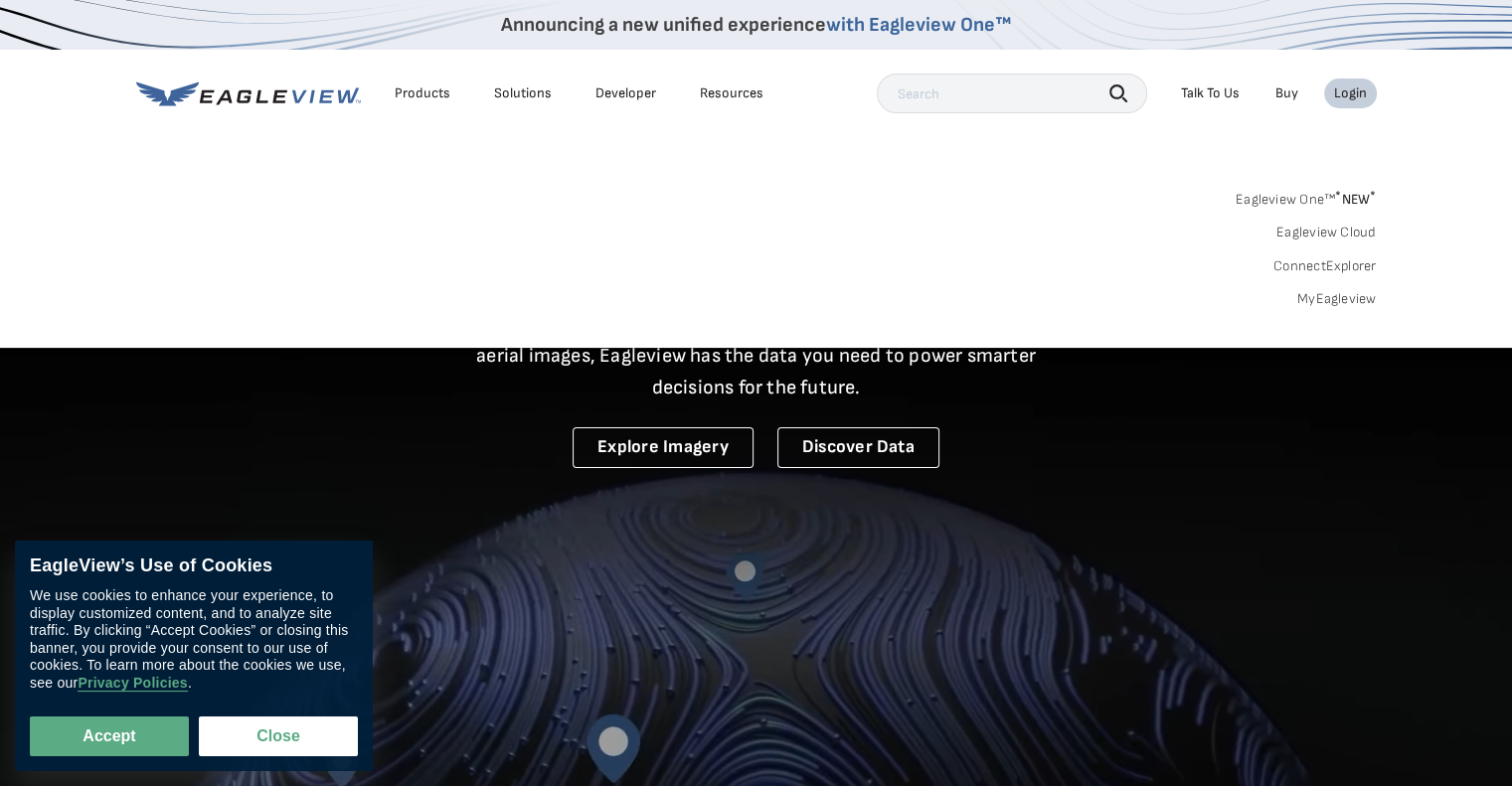 click on "MyEagleview" at bounding box center [1337, 299] 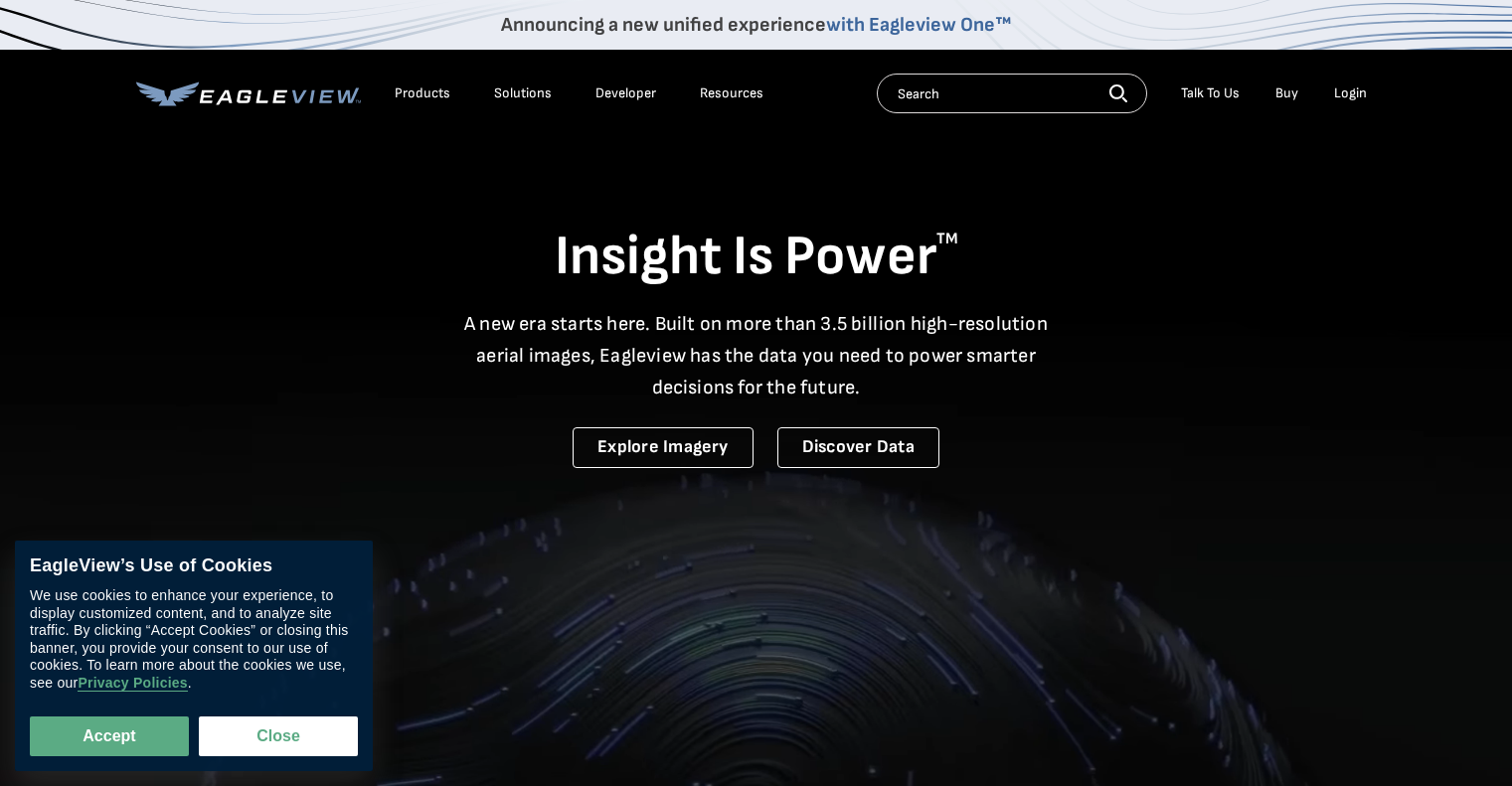 scroll, scrollTop: 0, scrollLeft: 0, axis: both 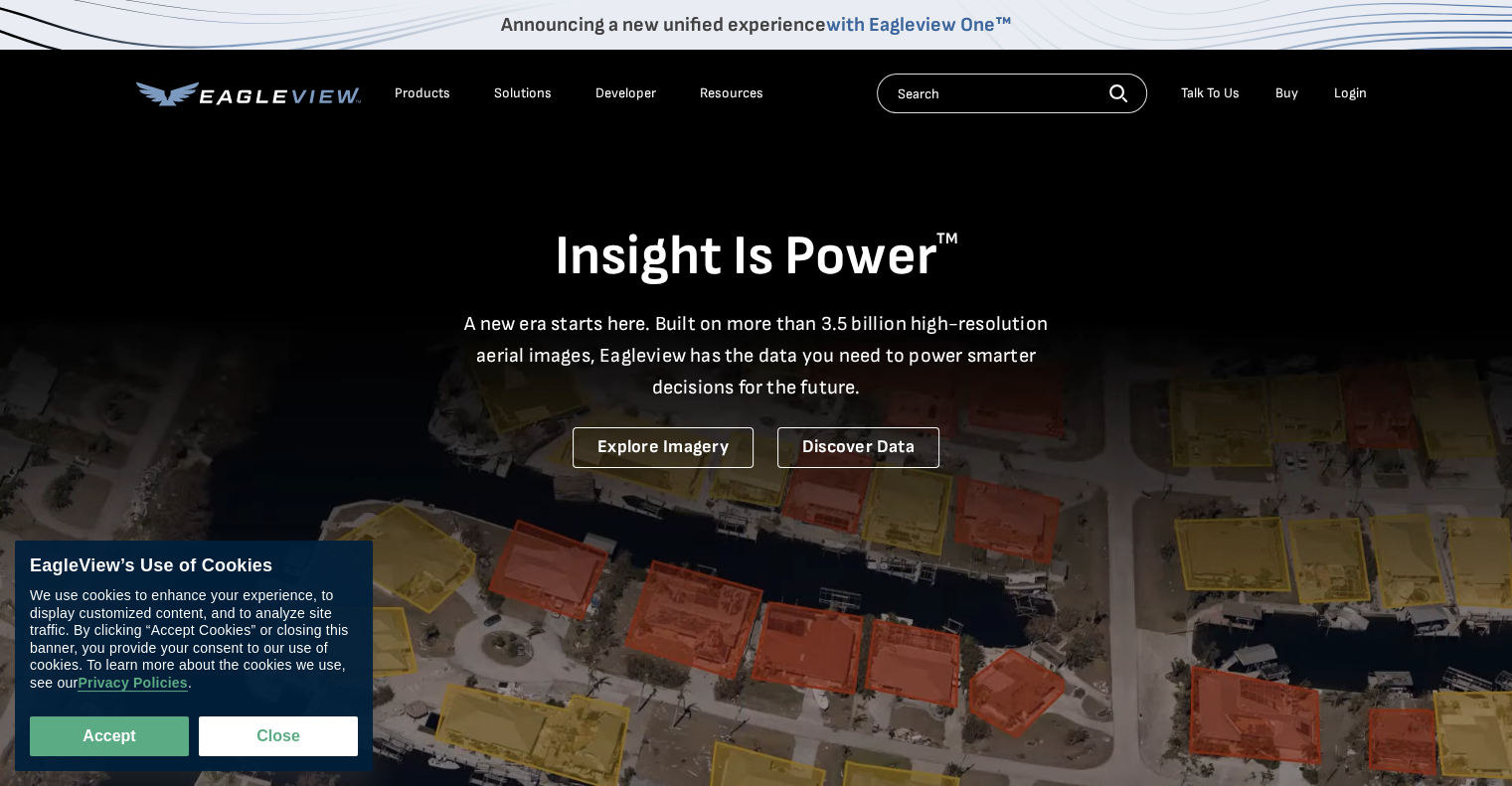 click on "Login" at bounding box center (1350, 93) 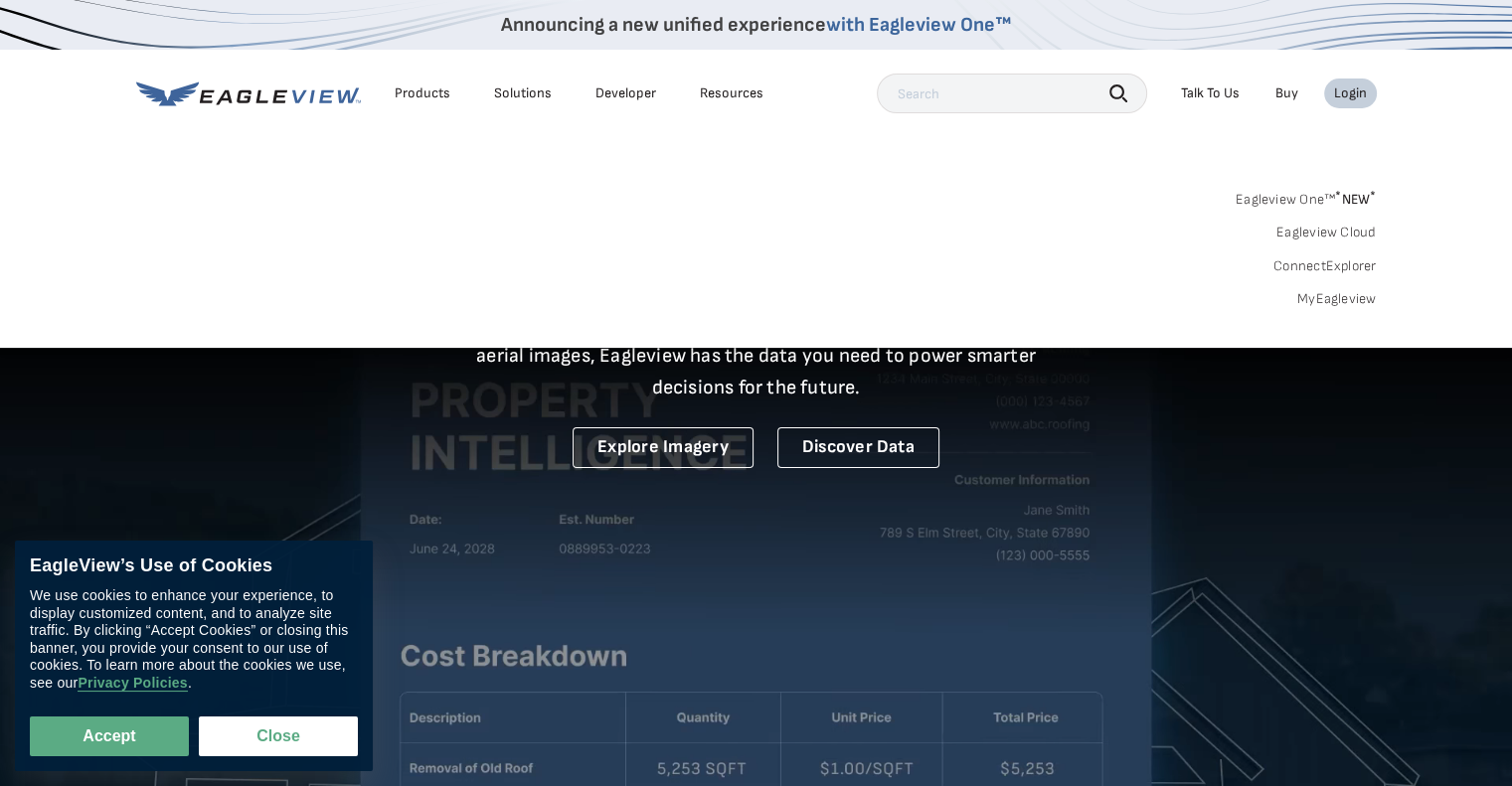 click on "MyEagleview" at bounding box center [1337, 299] 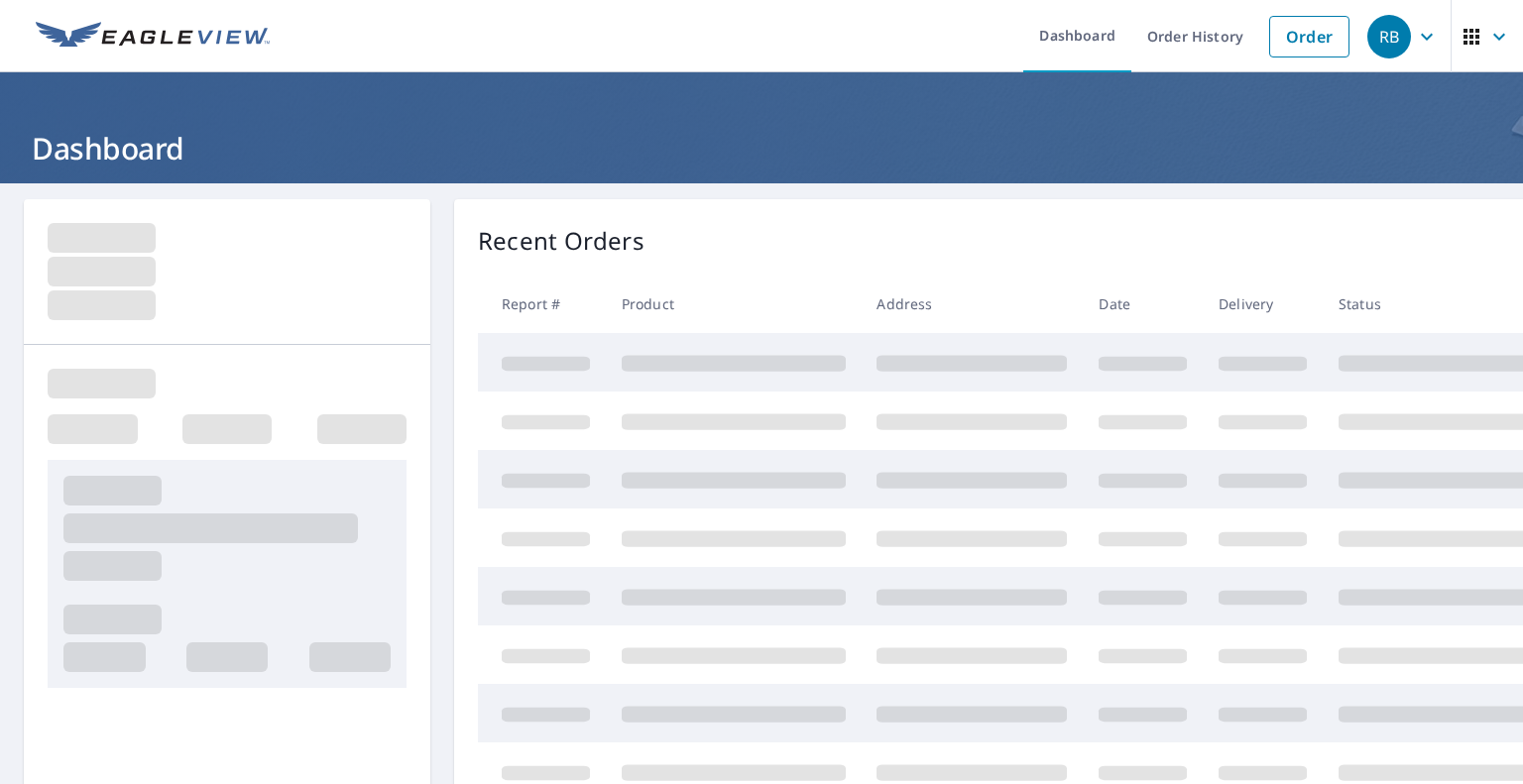 scroll, scrollTop: 0, scrollLeft: 0, axis: both 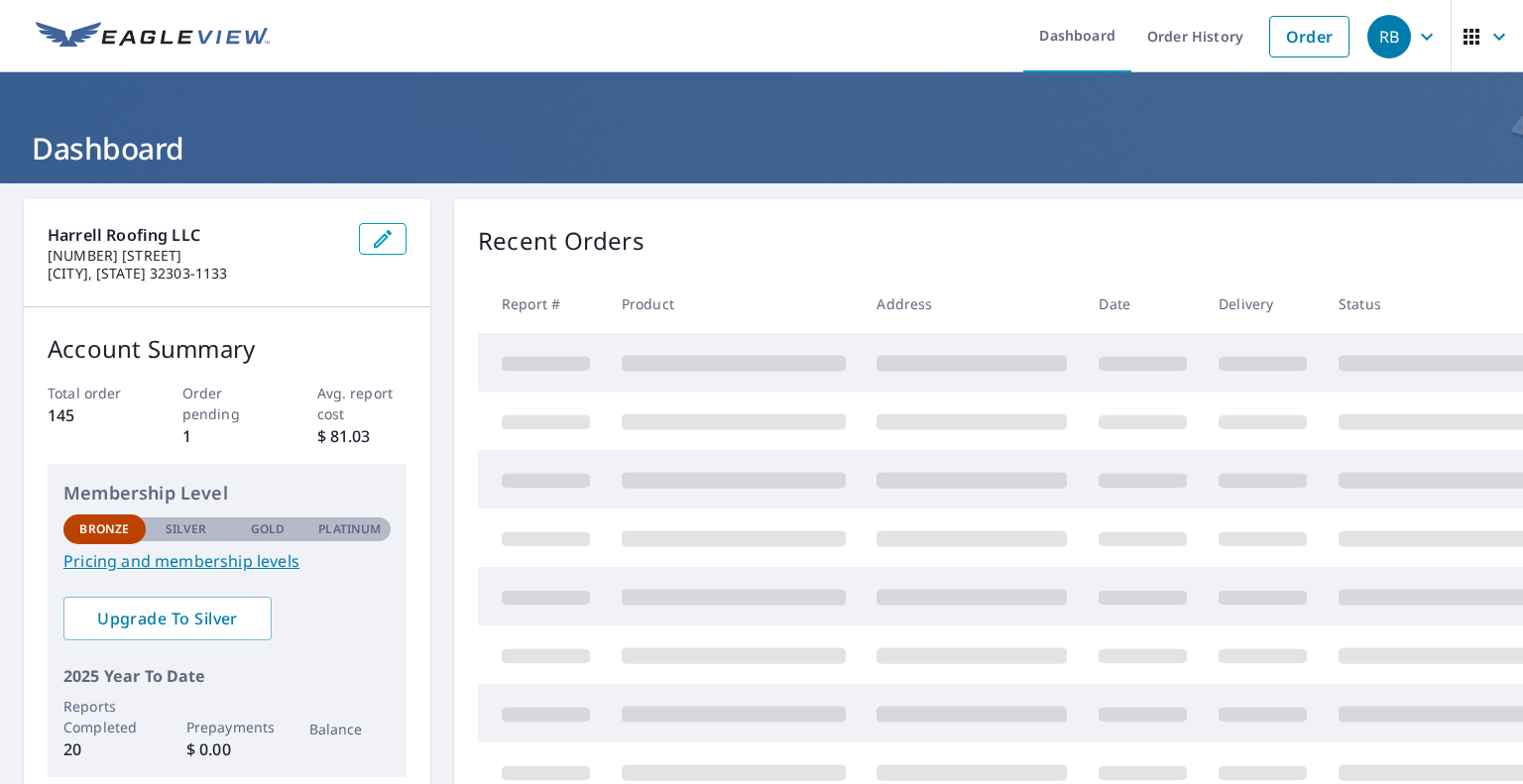 click on "RB" at bounding box center [1405, 37] 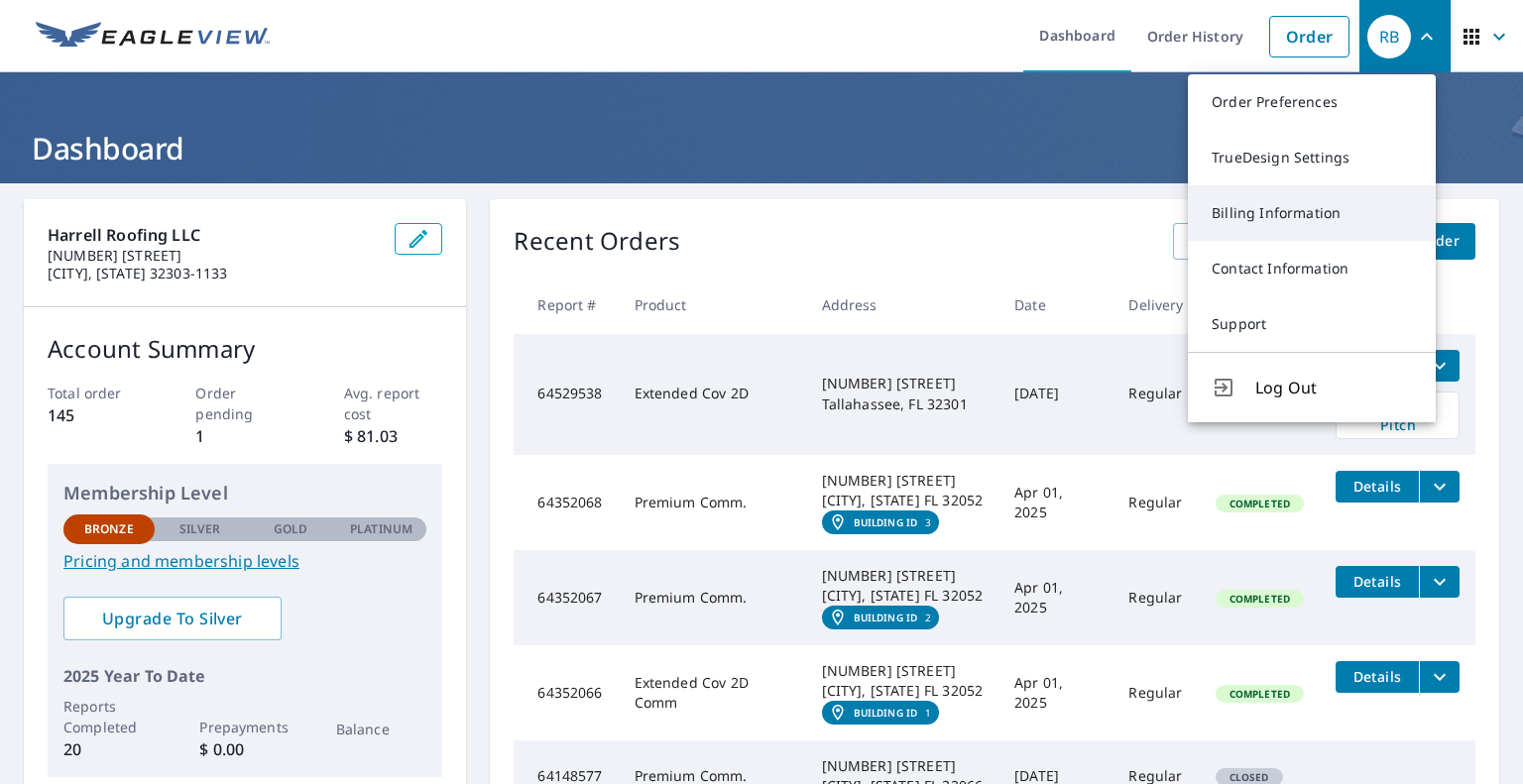 click on "Billing Information" at bounding box center (1312, 213) 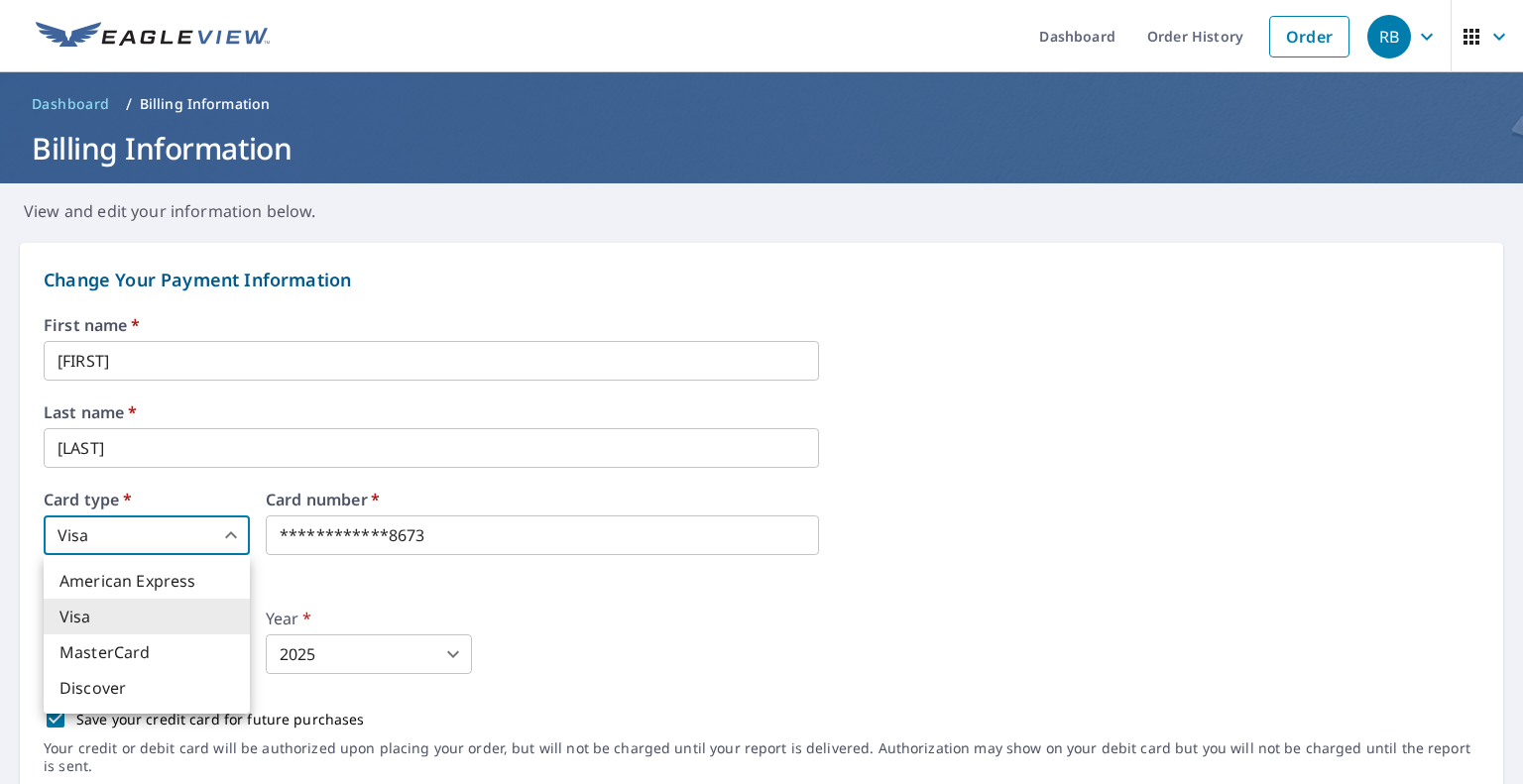 click on "**********" at bounding box center [762, 392] 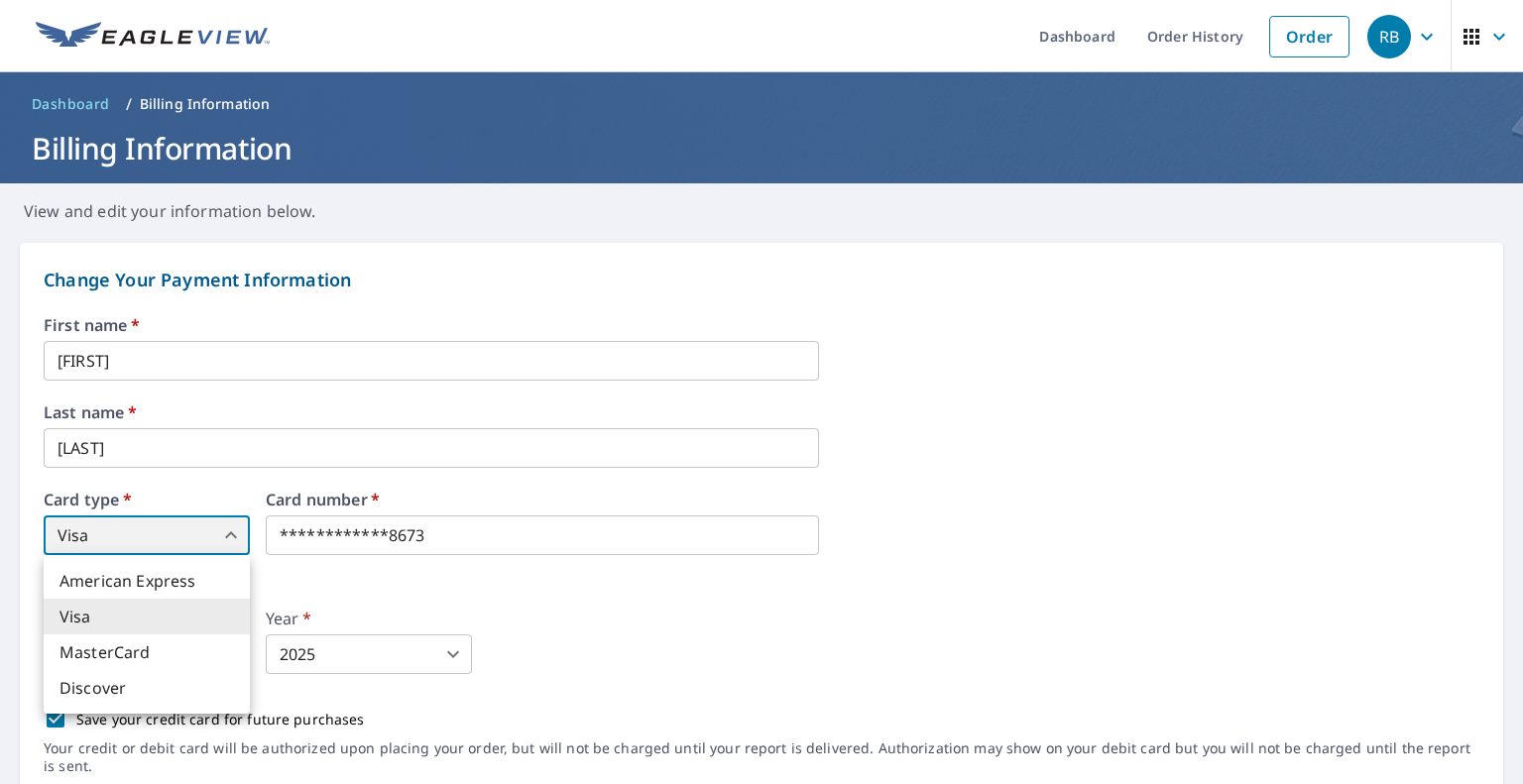 type on "1" 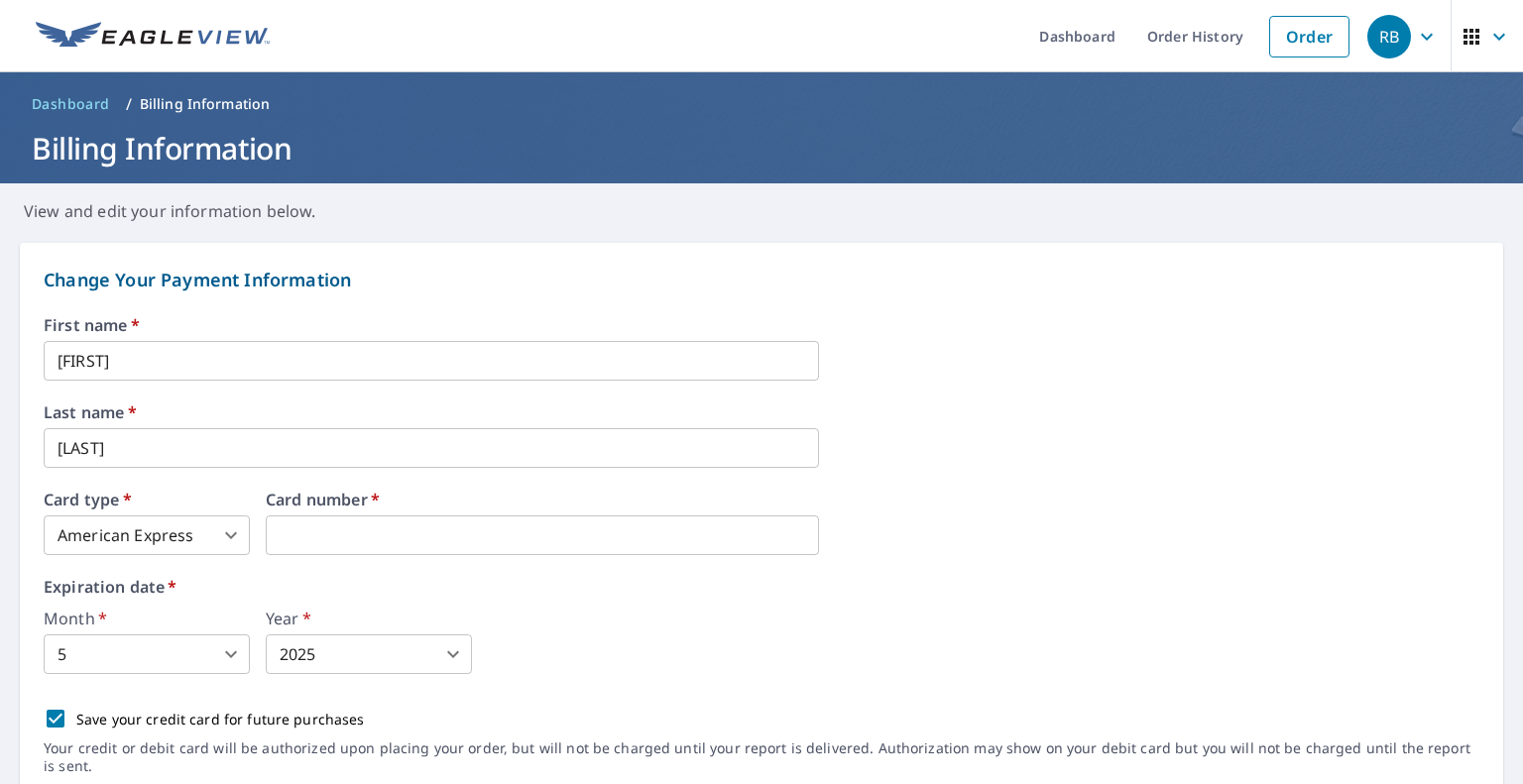 scroll, scrollTop: 198, scrollLeft: 0, axis: vertical 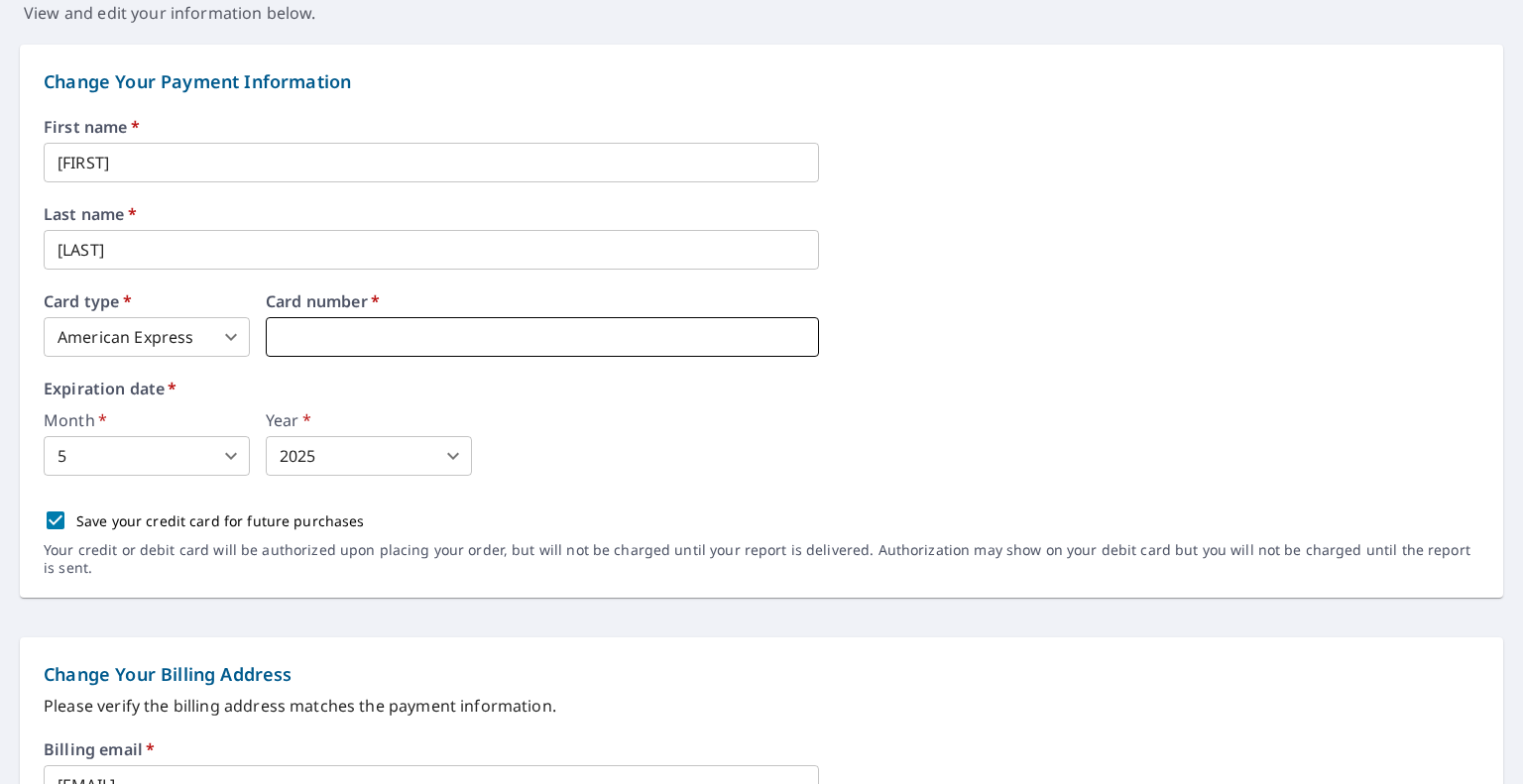 click at bounding box center (542, 337) 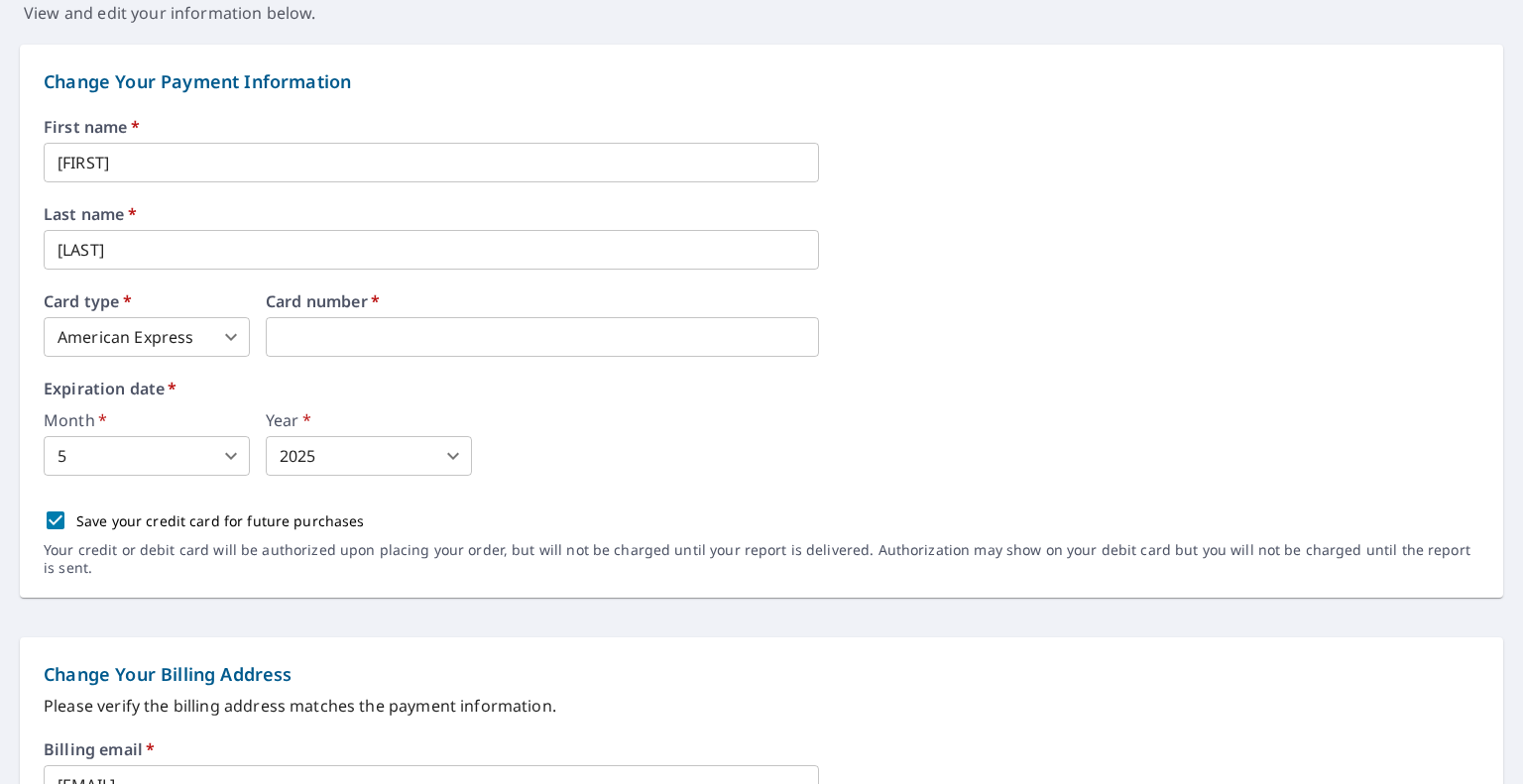 click on "RB RB
Dashboard Order History Order RB Dashboard / Billing Information Billing Information View and edit your information below. Change Your Payment Information First name   * [FIRST] ​ Last name   * [LAST] ​ Card type   * American Express 1 ​ Card number   * Expiration date   * Month   * 5 5 ​ Year   * 2025 2025 ​ Save your credit card for future purchases Your credit or debit card will be authorized upon placing your order, but will not be charged until your report is delivered. Authorization may show on your debit card but you will not be charged until the report is sent. Change Your Billing Address Please verify the billing address matches the payment information. Billing email   * [EMAIL] ​ Company   * Harrell Roofing ​ Country   * United States US ​ Phone [PHONE] ​ Ext. ​ Secondary phone ​ Ext. ​ Address [NUMBER] [STREET] ​ City [CITY] ​ State [STATE] FL ​ Zip code 32312 ​ Save Cancel Terms of Use  |  Privacy Policy" at bounding box center (762, 392) 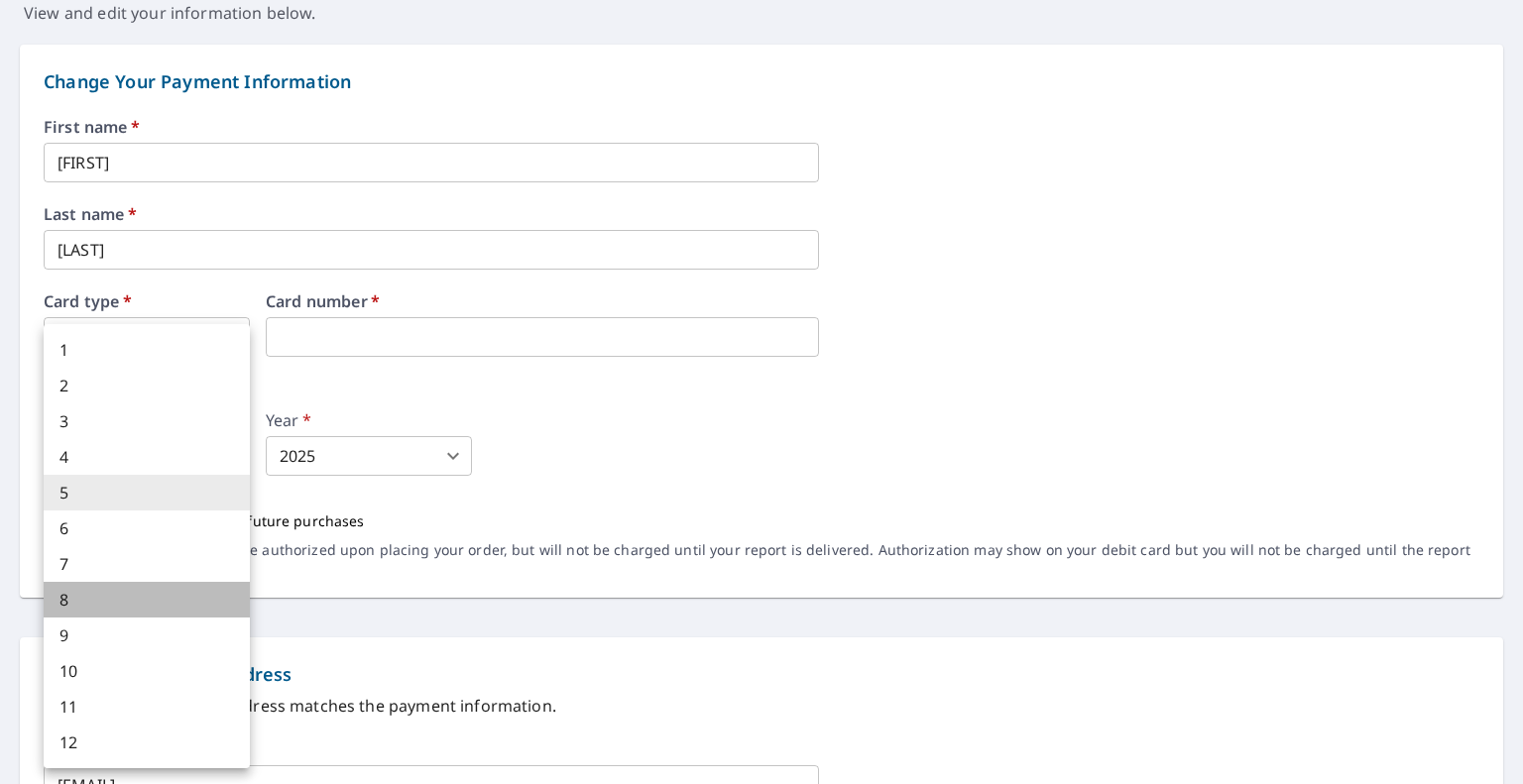 click on "8" at bounding box center (147, 600) 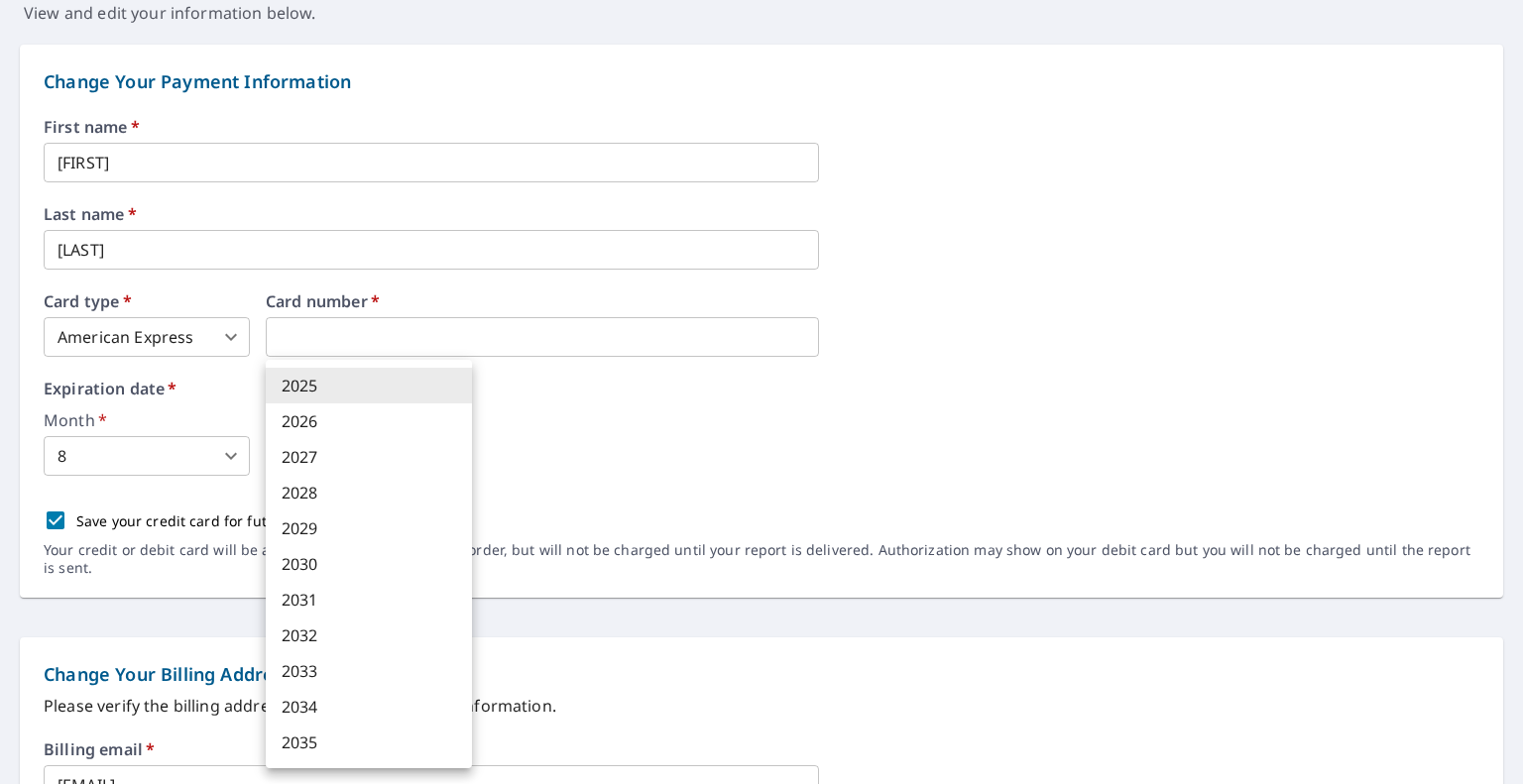click on "RB RB
Dashboard Order History Order RB Dashboard / Billing Information Billing Information View and edit your information below. Change Your Payment Information First name   * Randle ​ Last name   * Bryant ​ Card type   * American Express 1 ​ Card number   * Expiration date   * Month   * 8 8 ​ Year   * 2025 2025 ​ Save your credit card for future purchases Your credit or debit card will be authorized upon placing your order, but will not be charged until your report is delivered. Authorization may show on your debit card but you will not be charged until the report is sent. Change Your Billing Address Please verify the billing address matches the payment information. Billing email   * Randle@harrellroofing.com ​ Company   * Harrell Roofing ​ Country   * United States US ​ Phone 850-575-9564 ​ Ext. ​ Secondary phone ​ Ext. ​ Address 6994 Duck Cove Road ​ City Tallahassee ​ State FL FL ​ Zip code 32312 ​ Save Cancel Terms of Use  |  Privacy Policy" at bounding box center (762, 392) 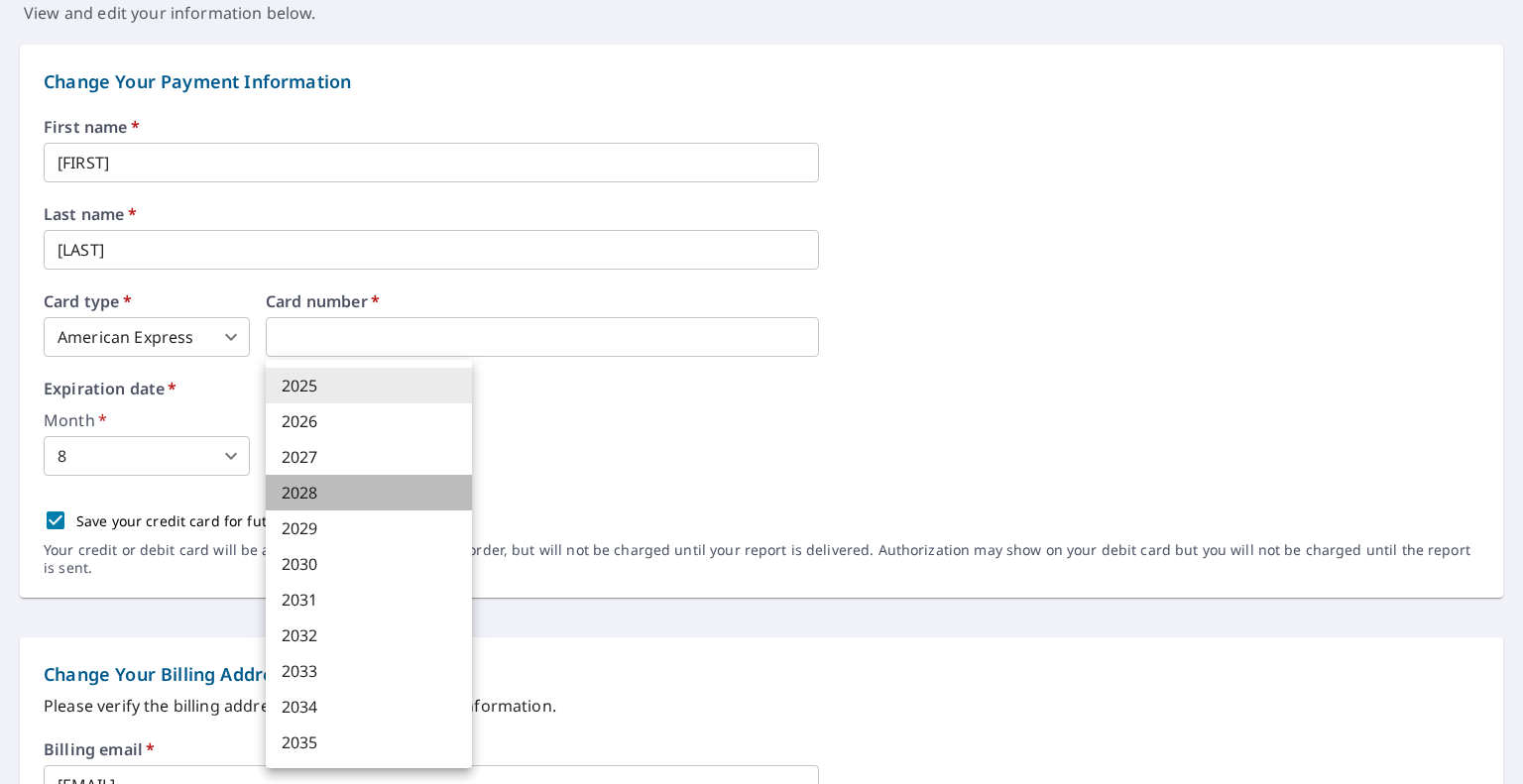 click on "2028" at bounding box center (369, 493) 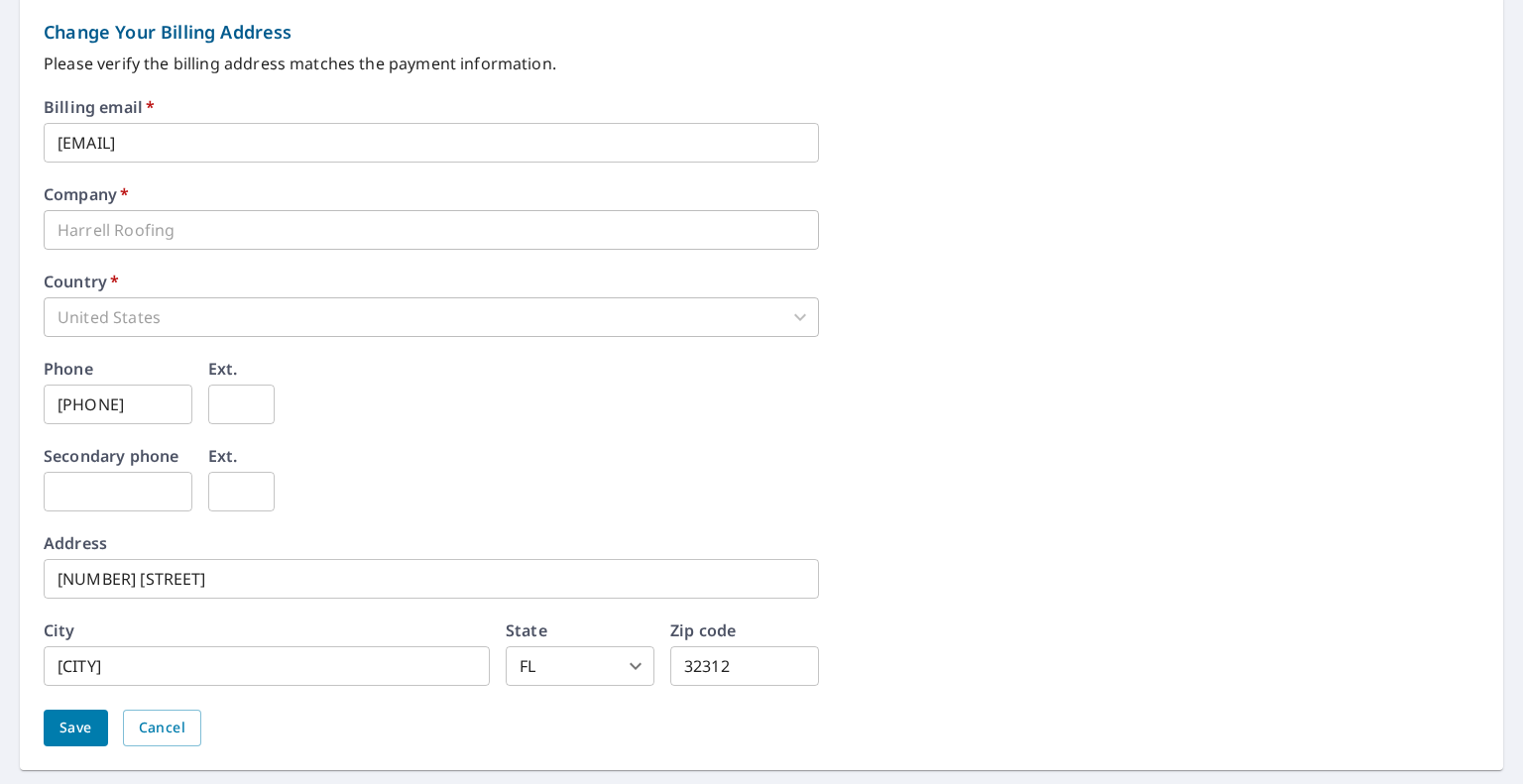 scroll, scrollTop: 892, scrollLeft: 0, axis: vertical 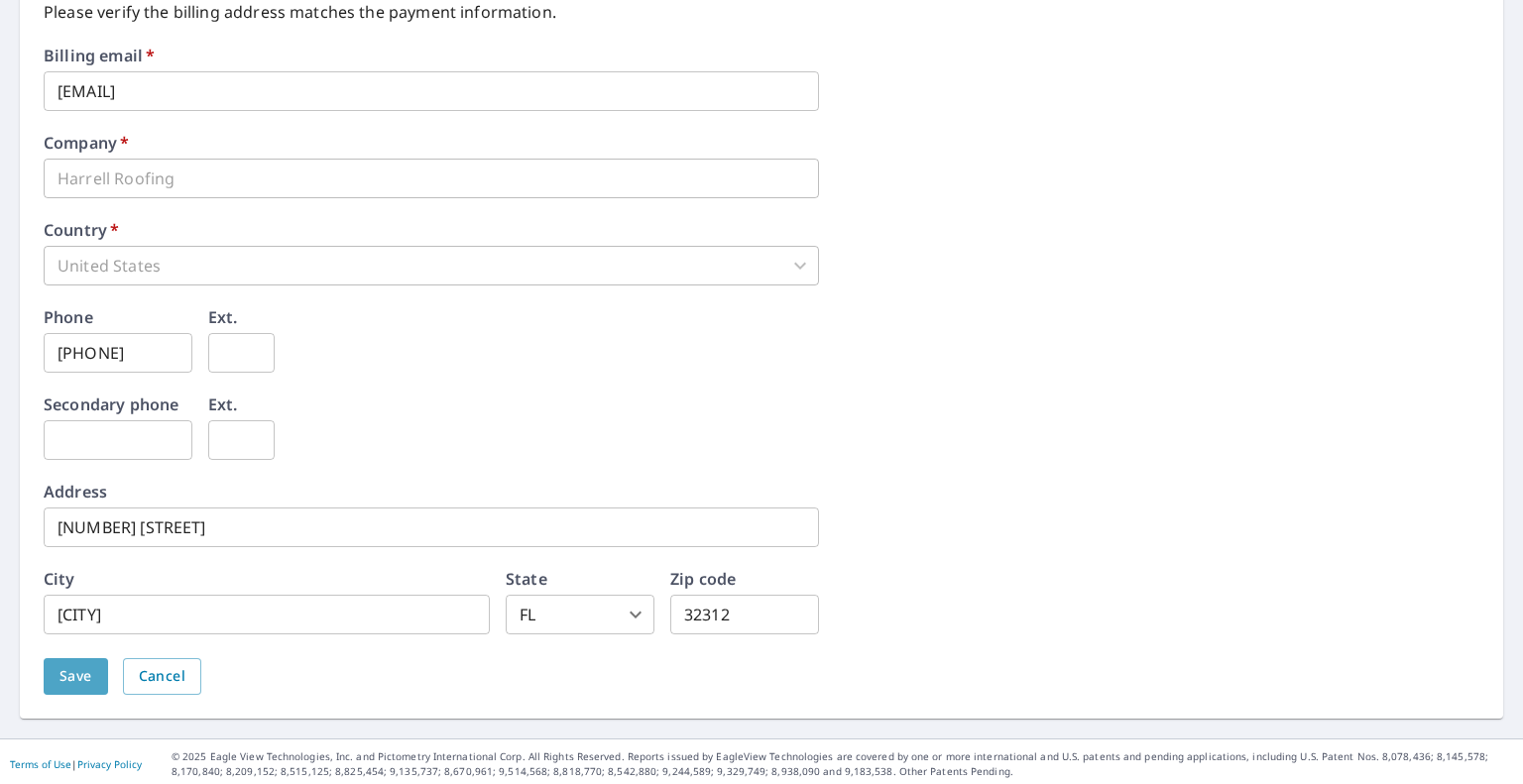 click on "Save" at bounding box center [75, 676] 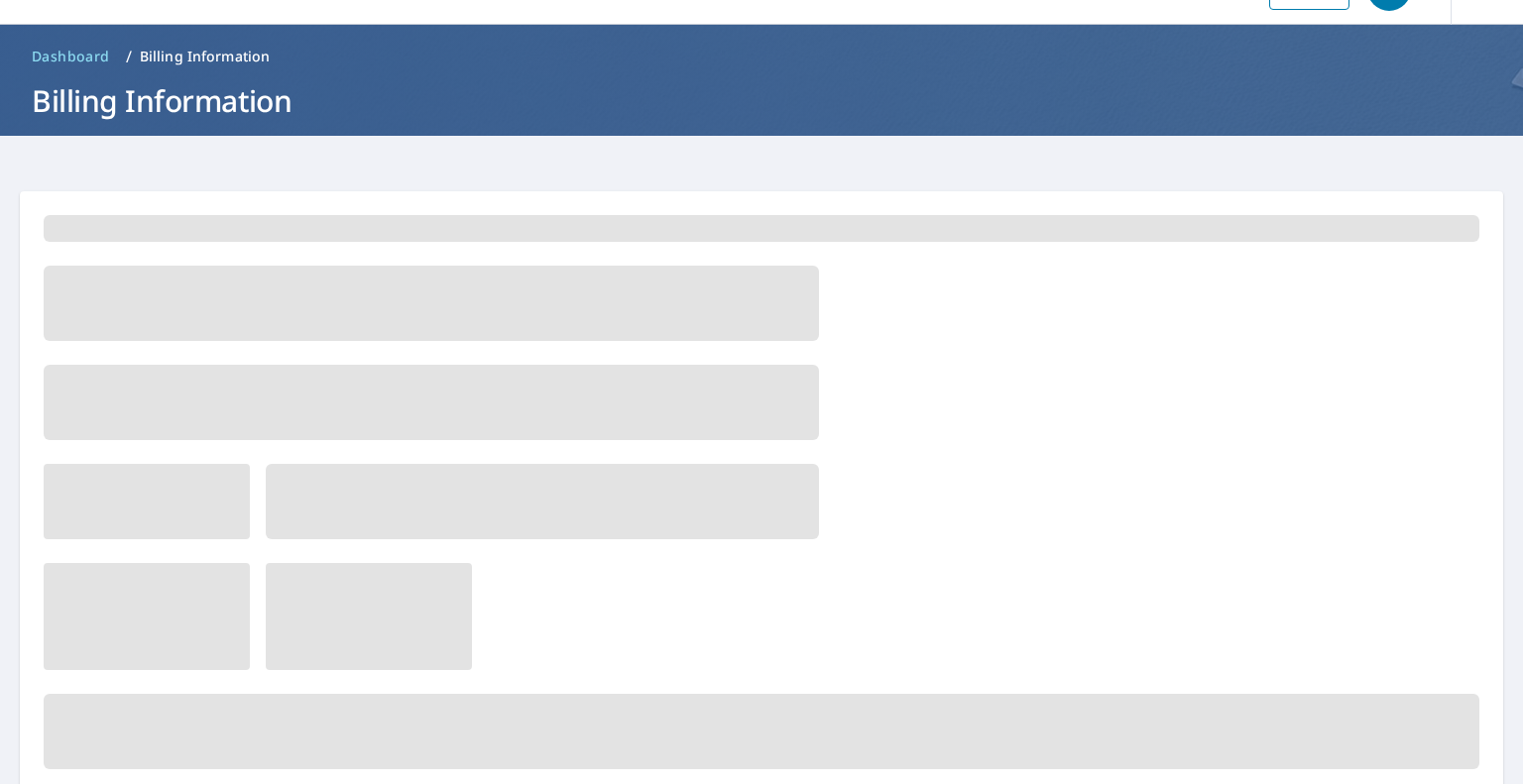scroll, scrollTop: 0, scrollLeft: 0, axis: both 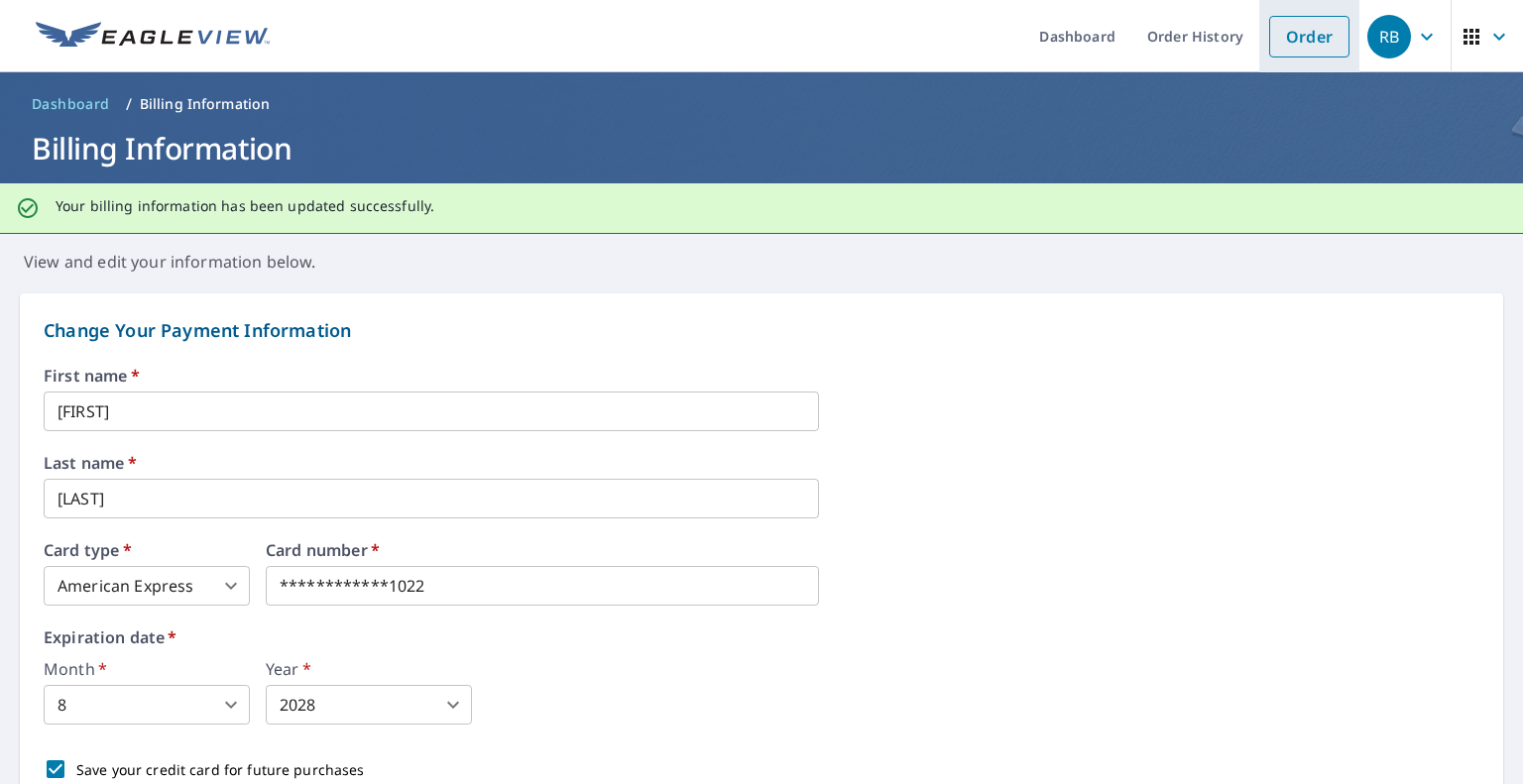 click on "Order" at bounding box center [1309, 37] 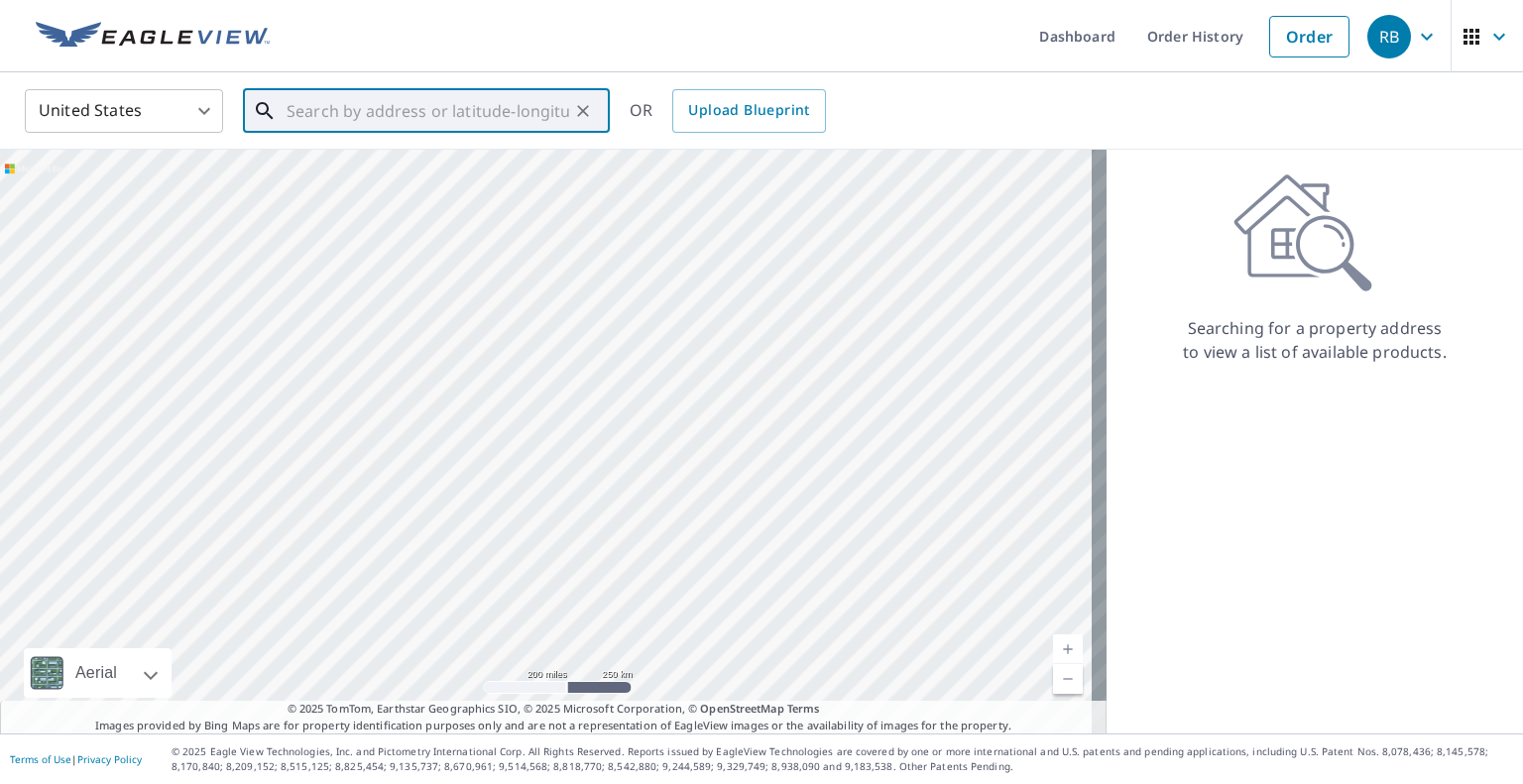 paste on "500 Bay Bottom Rd, Pahokee" 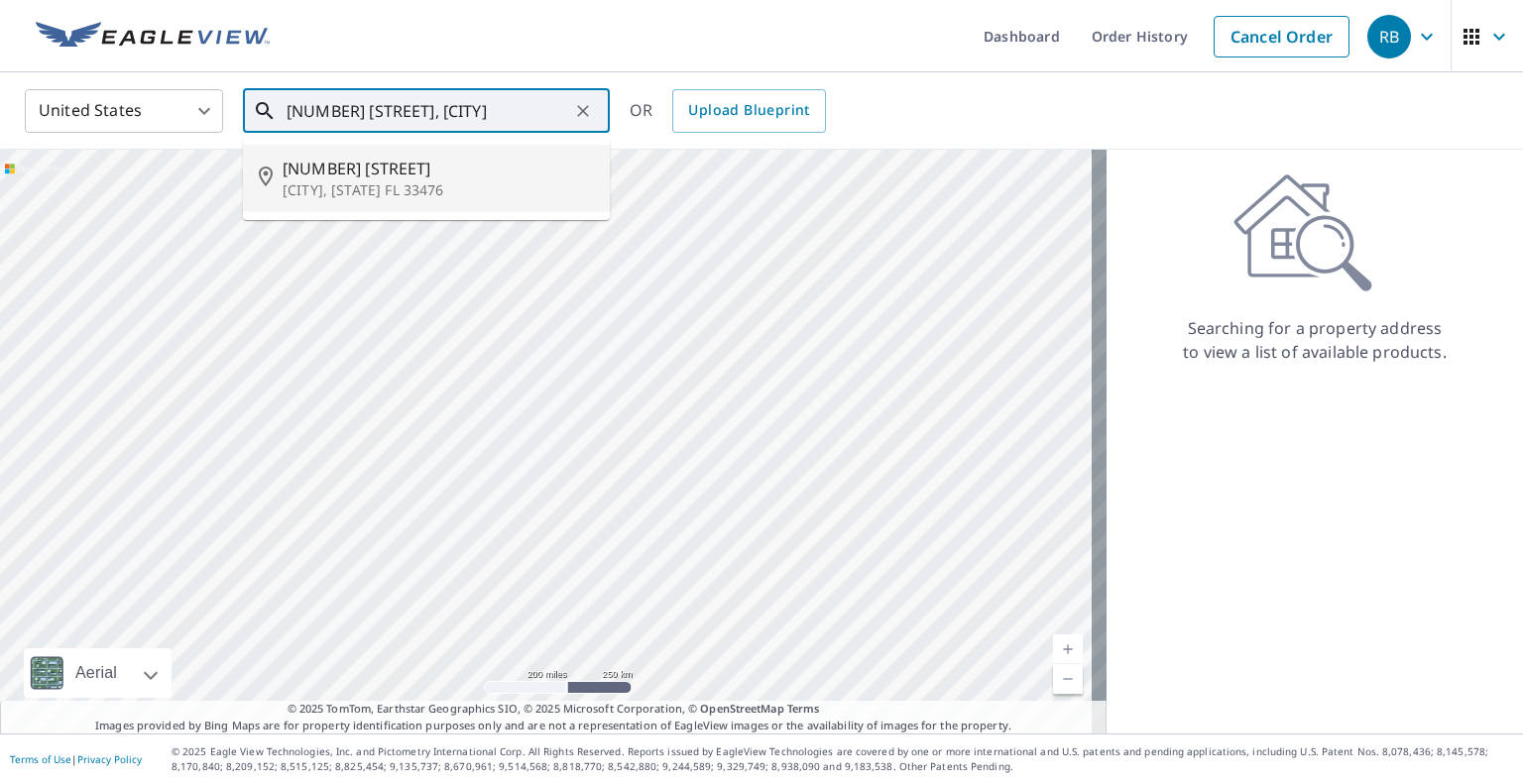 click on "500 Bay Bottom Rd" at bounding box center (438, 168) 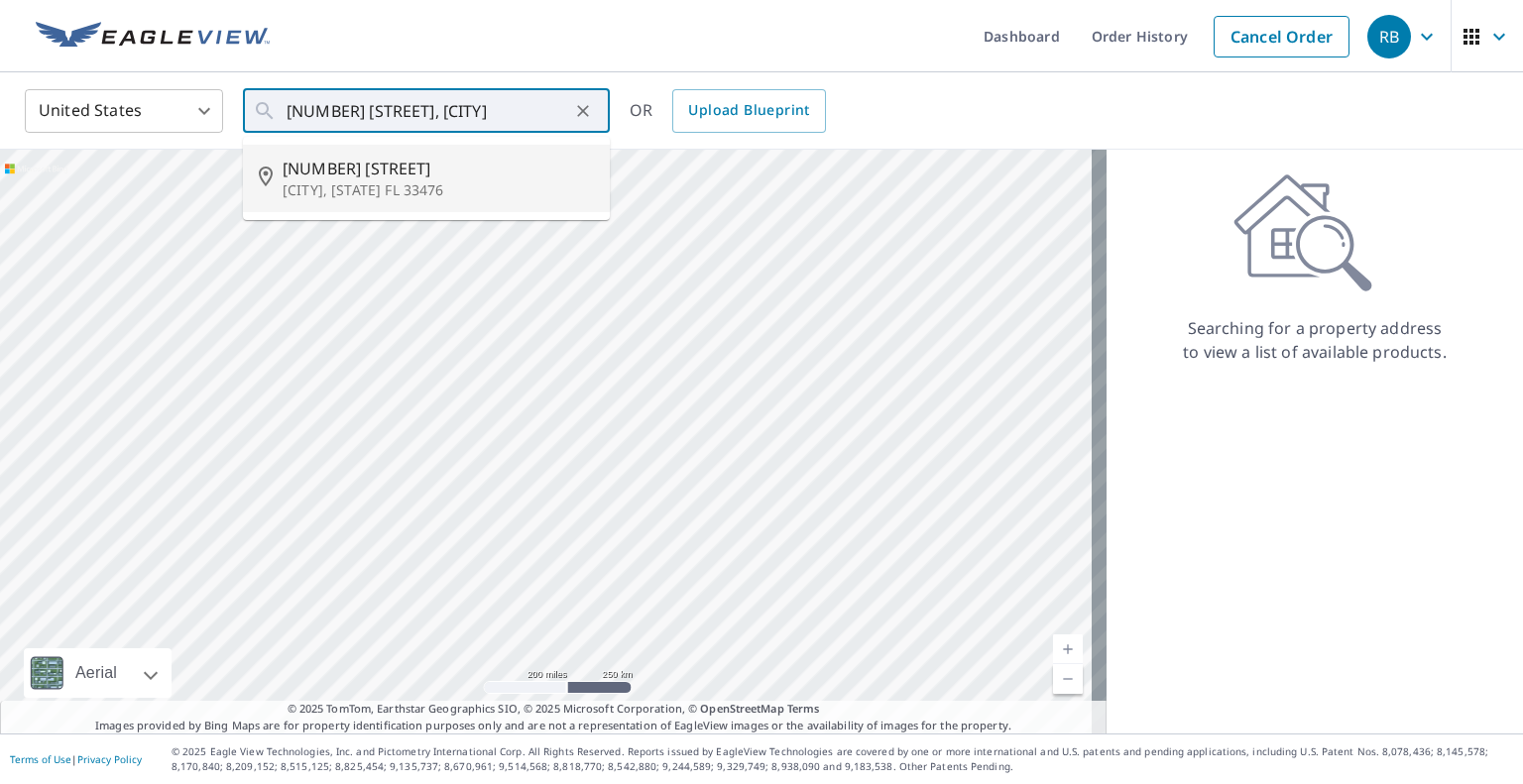 type on "500 Bay Bottom Rd Pahokee, FL 33476" 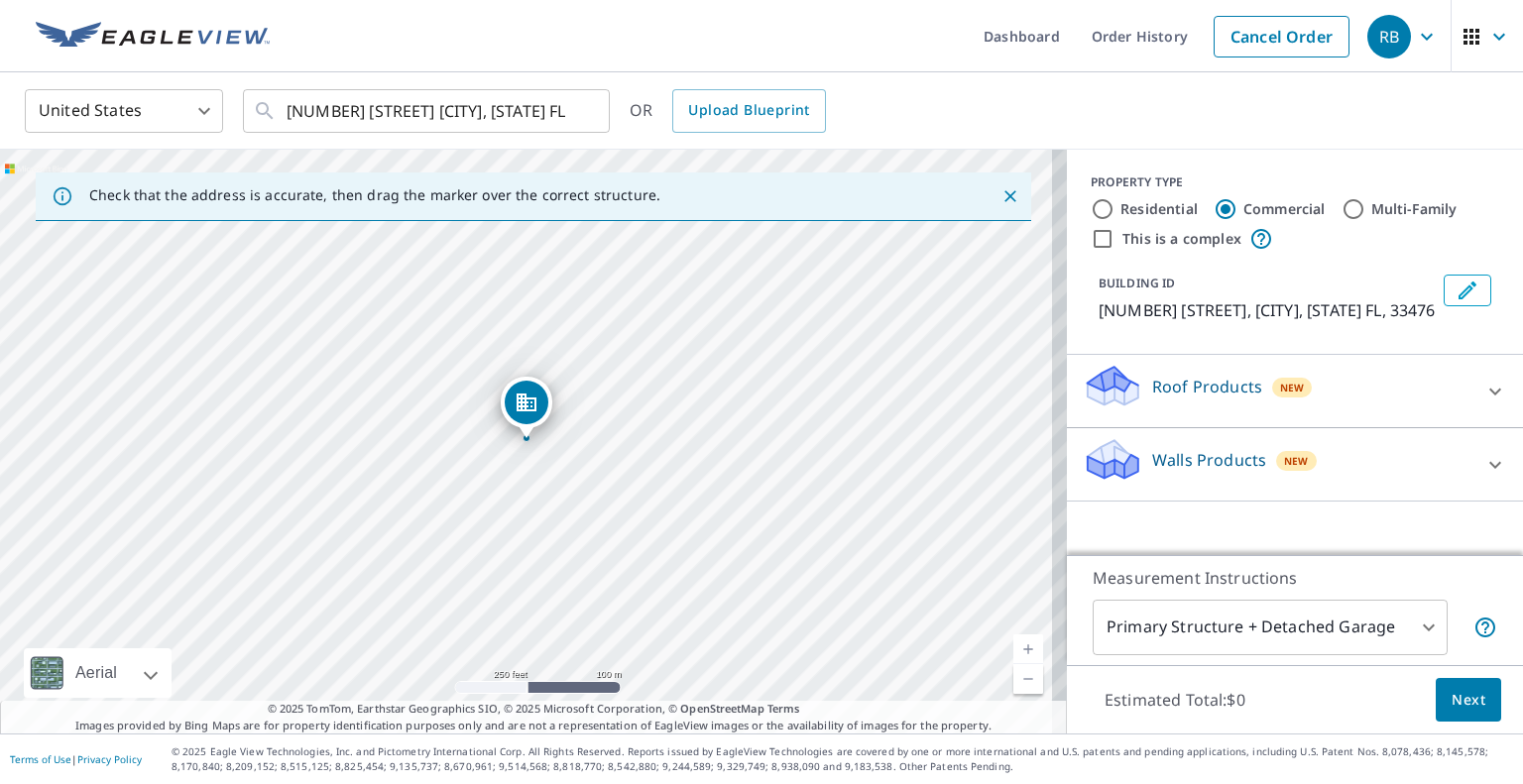 drag, startPoint x: 533, startPoint y: 401, endPoint x: 474, endPoint y: 459, distance: 82.734515 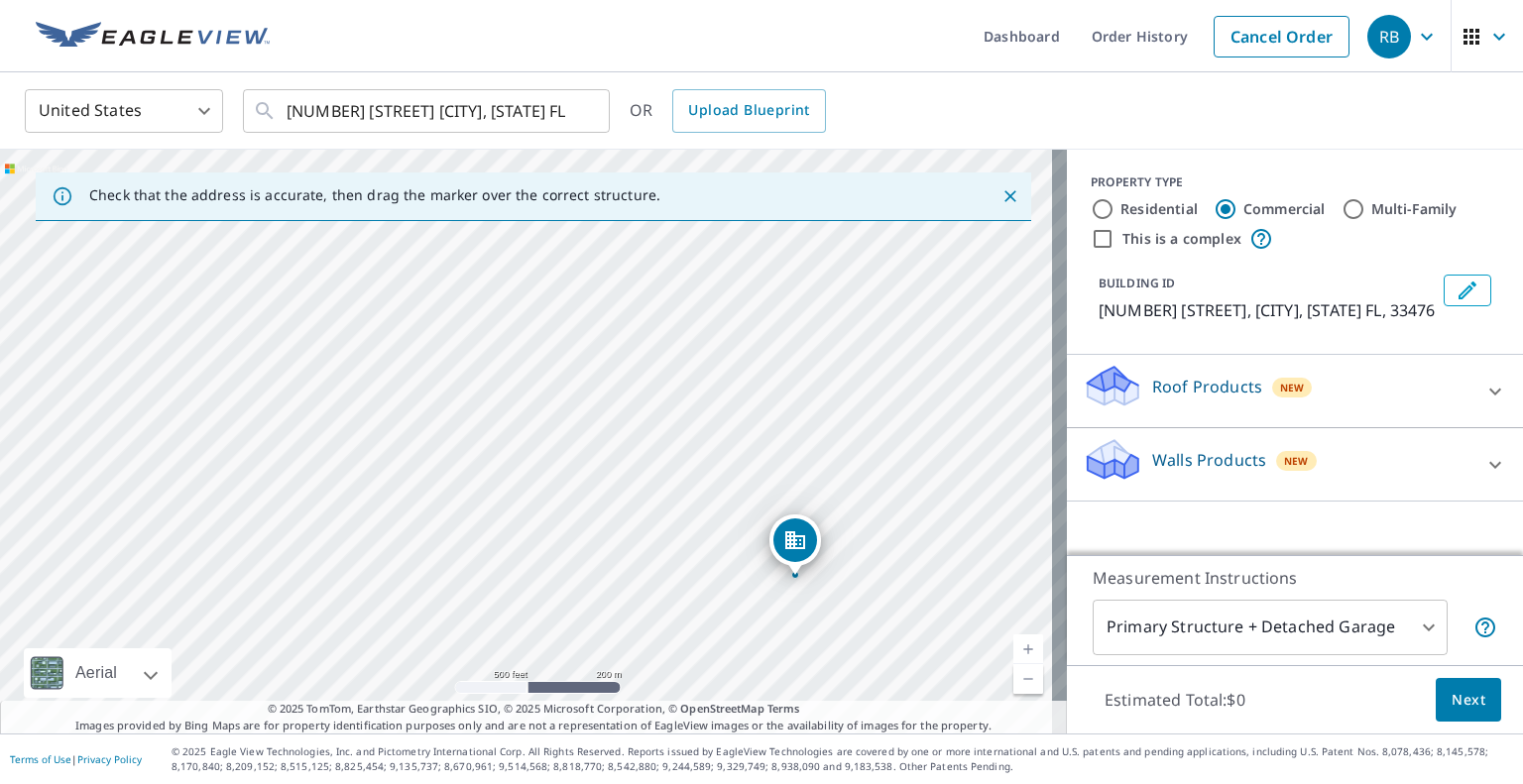 drag, startPoint x: 550, startPoint y: 413, endPoint x: 790, endPoint y: 550, distance: 276.34942 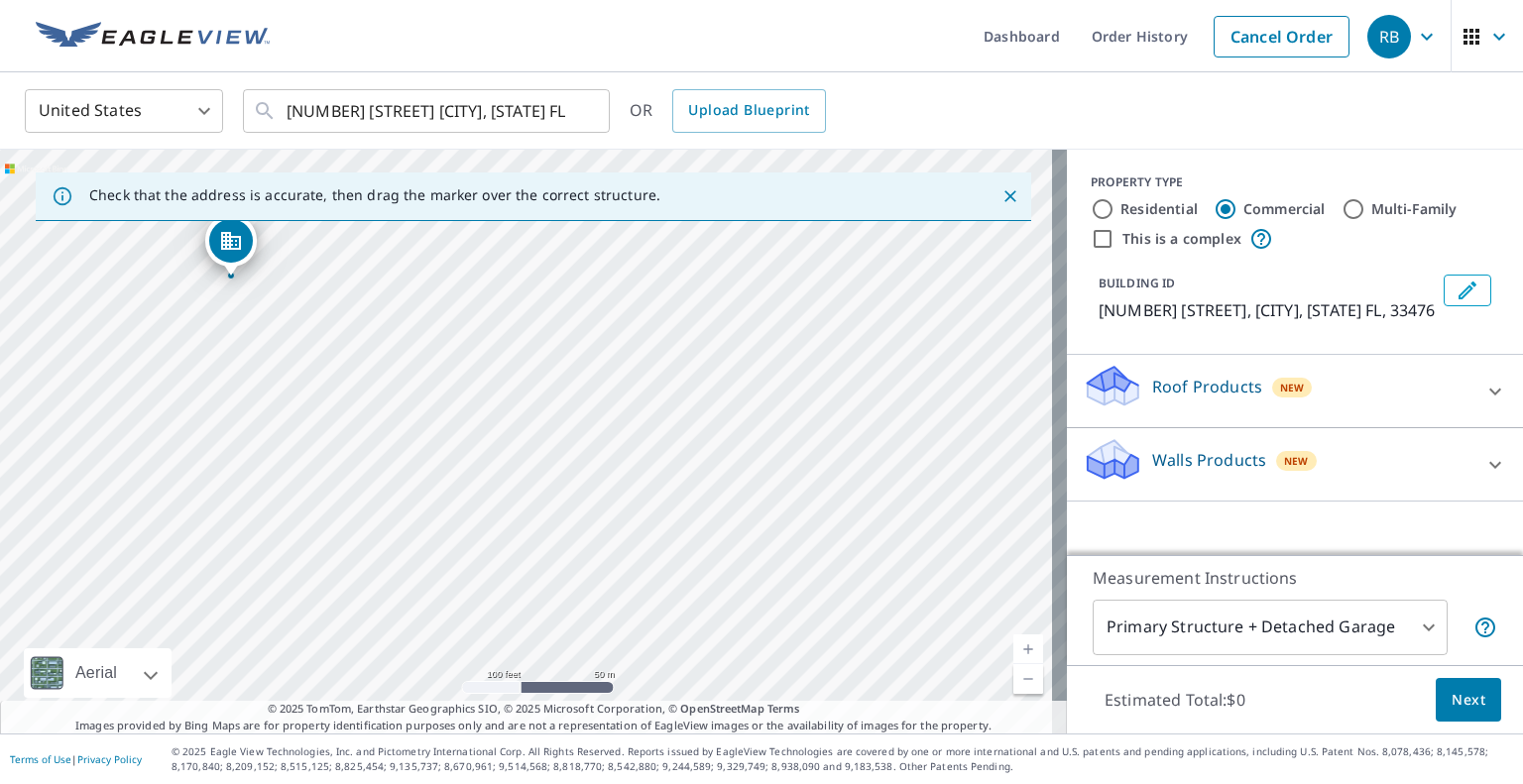 drag, startPoint x: 391, startPoint y: 439, endPoint x: 686, endPoint y: 607, distance: 339.48343 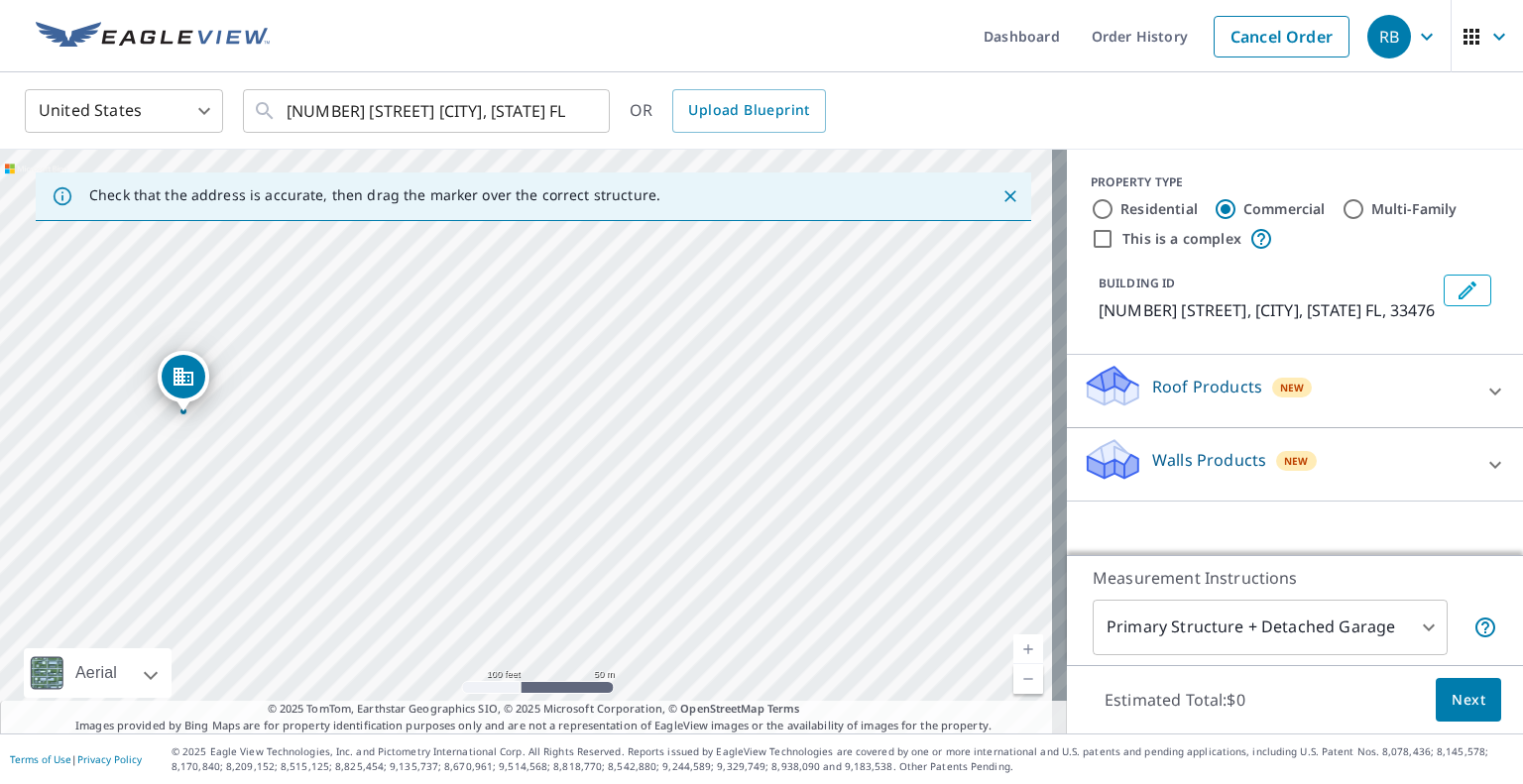 drag, startPoint x: 229, startPoint y: 246, endPoint x: 181, endPoint y: 383, distance: 145.16542 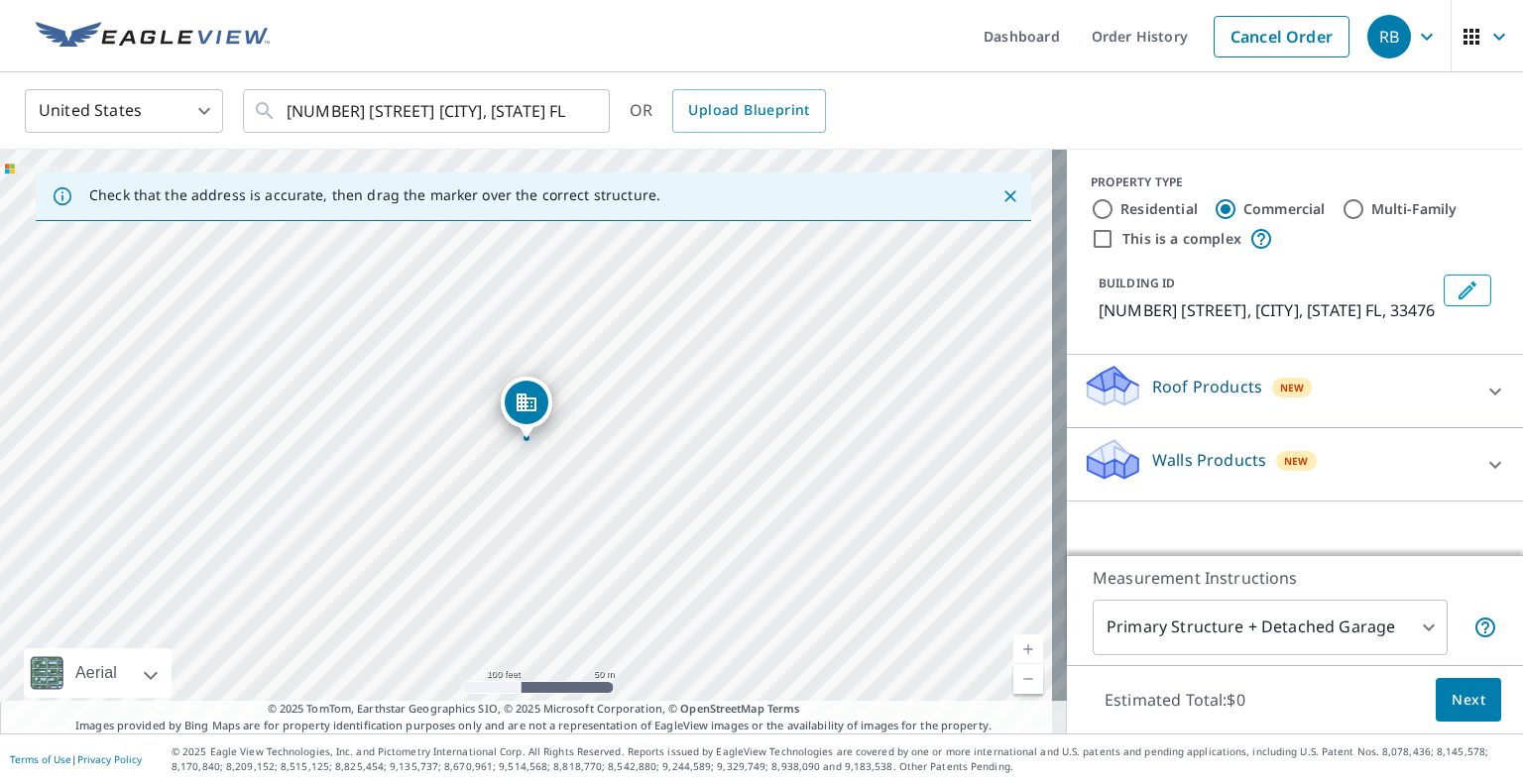 click on "RB RB
Dashboard Order History Cancel Order RB United States US ​ 500 Bay Bottom Rd Pahokee, FL 33476 ​ OR Upload Blueprint Check that the address is accurate, then drag the marker over the correct structure. 500 Bay Bottom Rd Pahokee, FL 33476 Aerial Road A standard road map Aerial A detailed look from above Labels Labels 100 feet 50 m © 2025 TomTom, © Vexcel Imaging, © 2025 Microsoft Corporation,  © OpenStreetMap Terms © 2025 TomTom, Earthstar Geographics SIO, © 2025 Microsoft Corporation, ©   OpenStreetMap   Terms Images provided by Bing Maps are for property identification purposes only and are not a representation of EagleView images or the availability of images for the property. PROPERTY TYPE Residential Commercial Multi-Family This is a complex BUILDING ID 500 Bay Bottom Rd, Pahokee, FL, 33476 Roof Products New Premium $89.5 Gutter $23.25 Bid Perfect™ $49 Walls Products New Walls $221.25 Measurement Instructions Primary Structure + Detached Garage 1 ​ Estimated Total:  $0 Next  |" at bounding box center [762, 392] 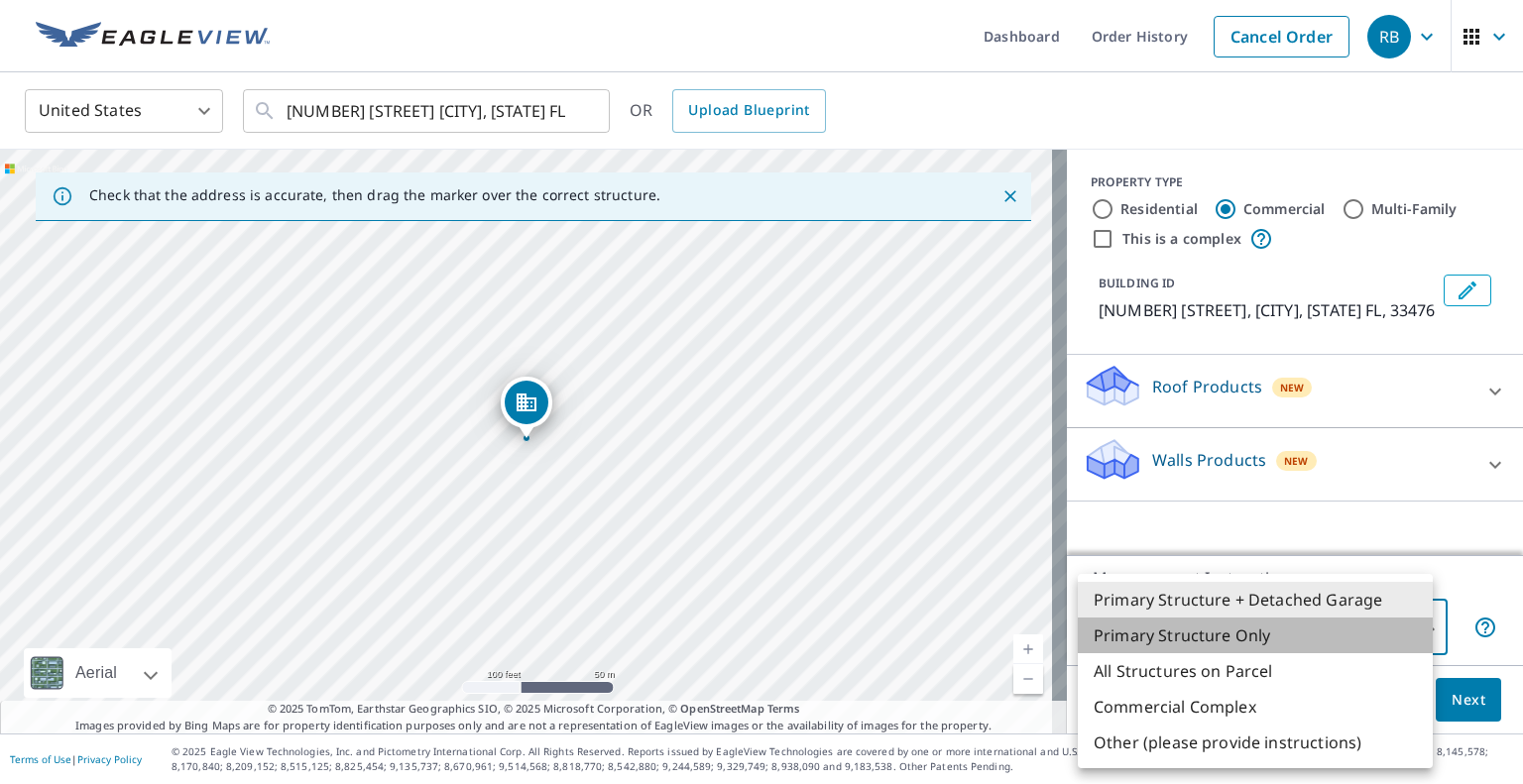 click on "Primary Structure Only" at bounding box center (1255, 635) 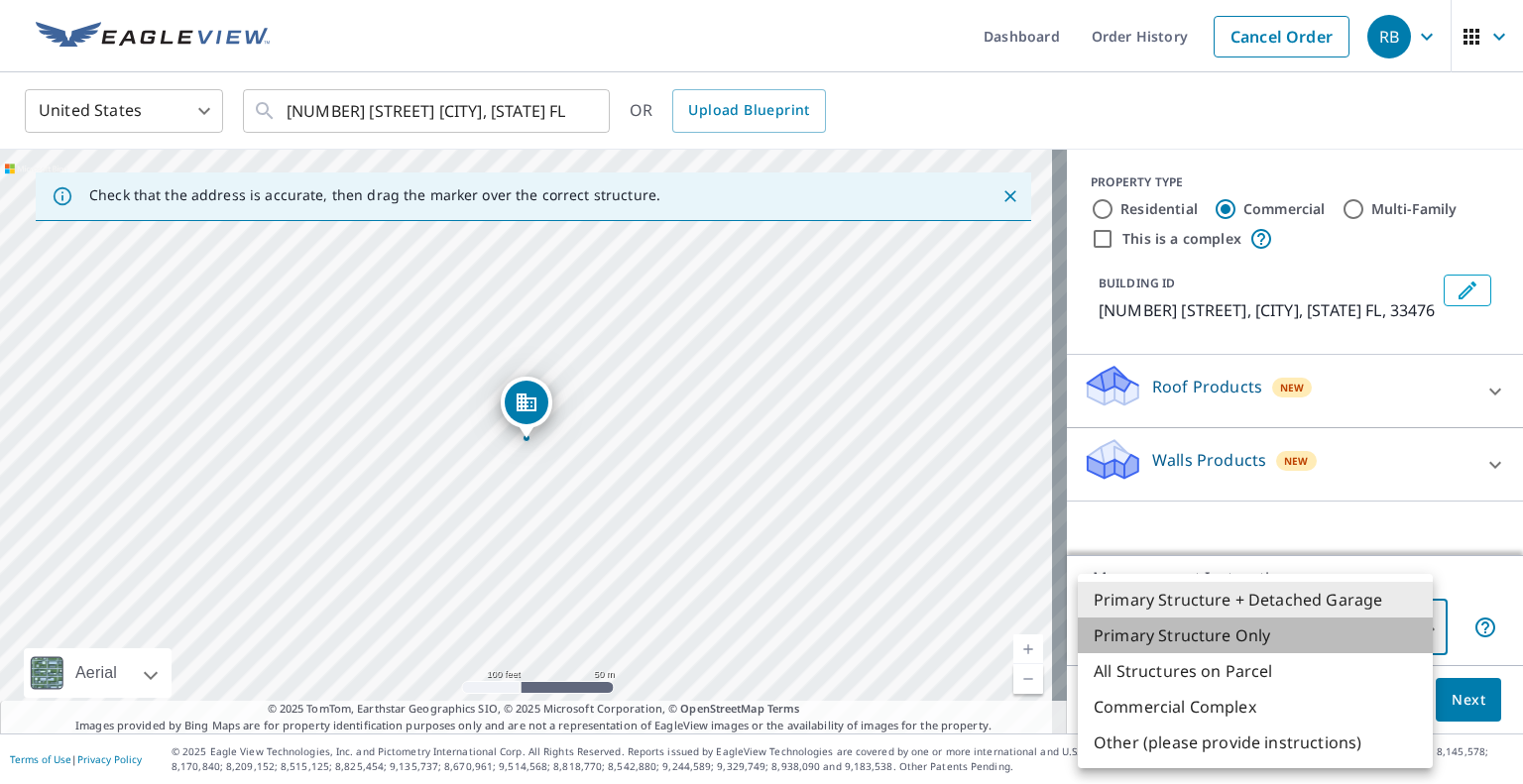 type on "2" 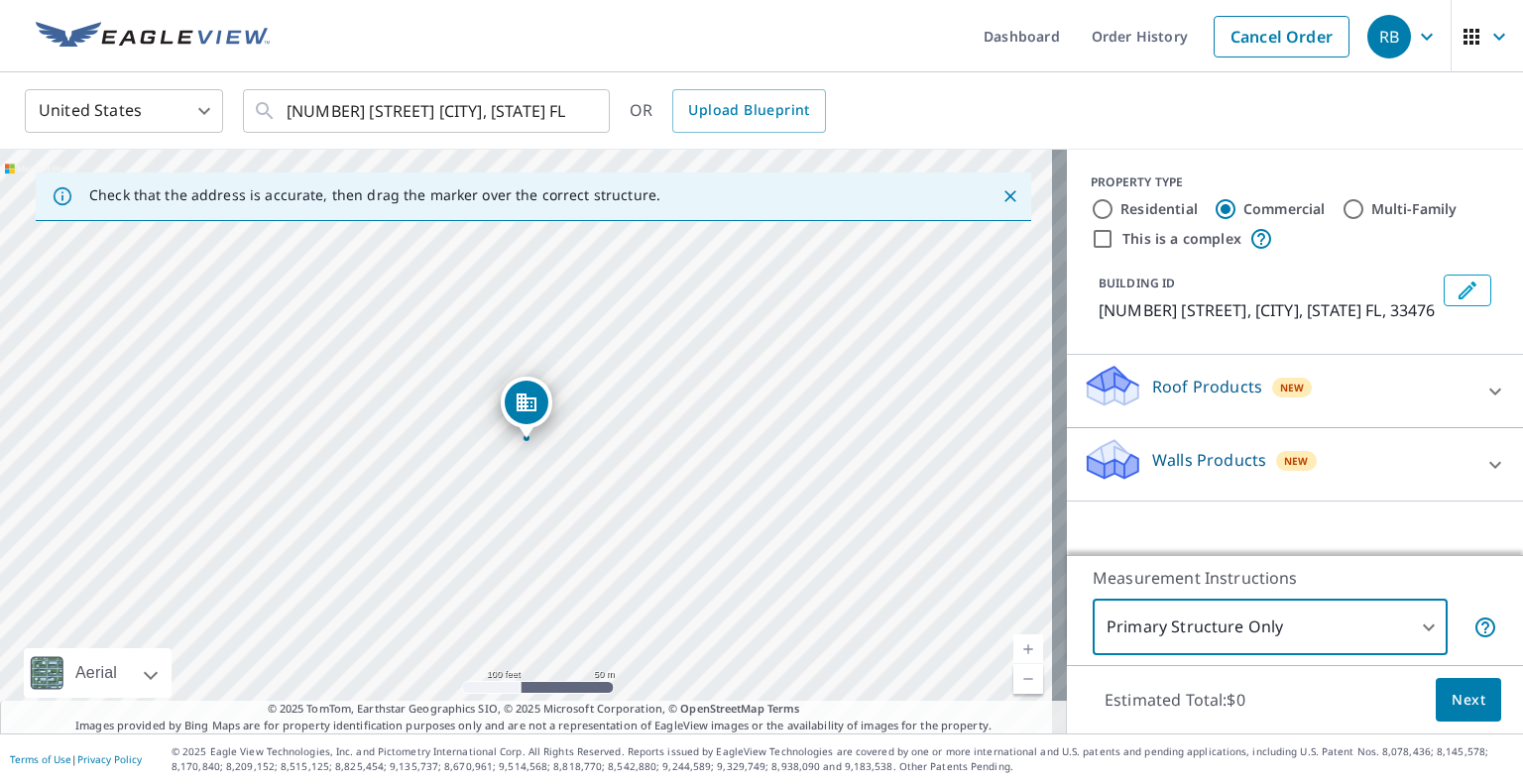 click on "Roof Products New" at bounding box center [1277, 391] 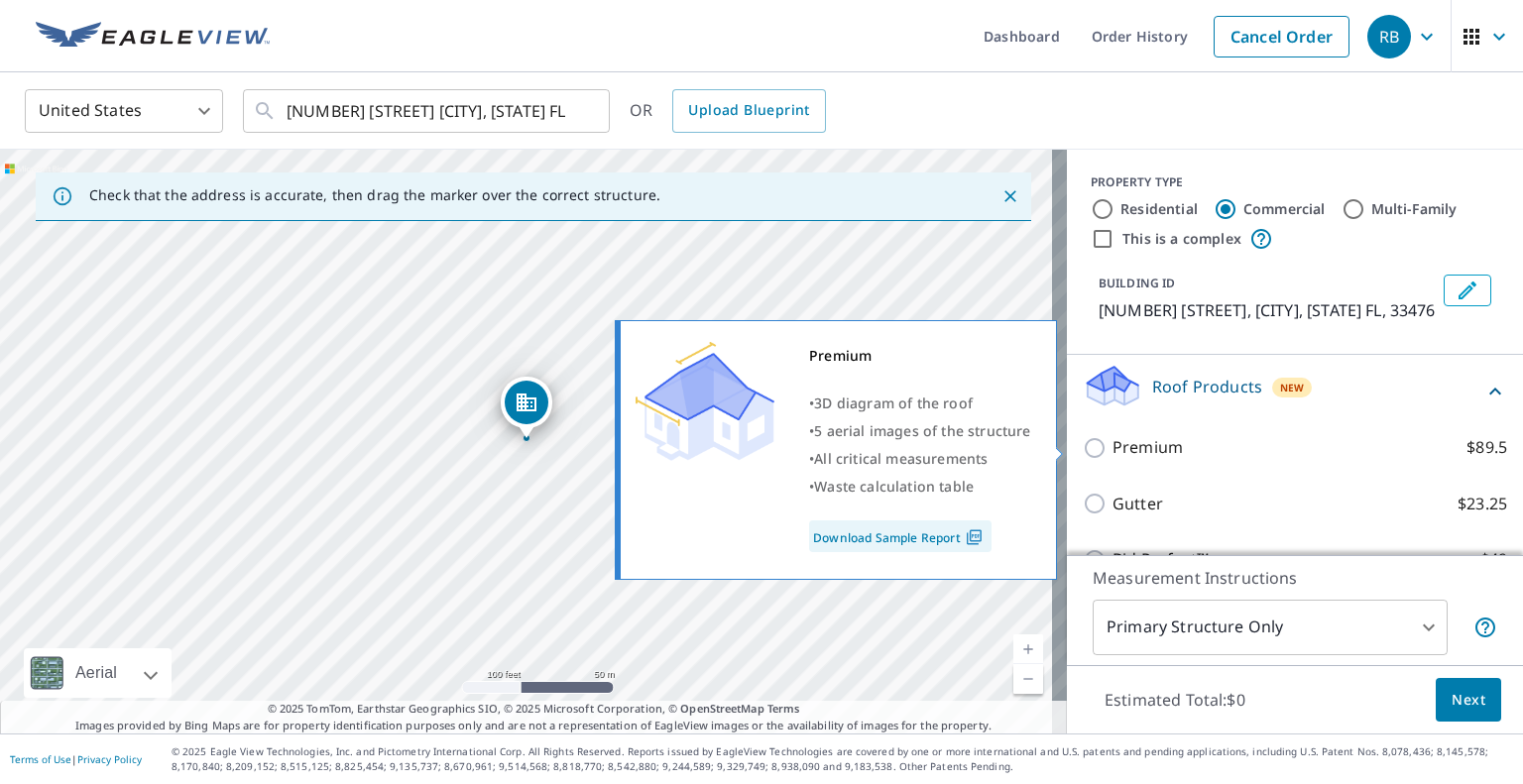 click on "Premium" at bounding box center [1147, 447] 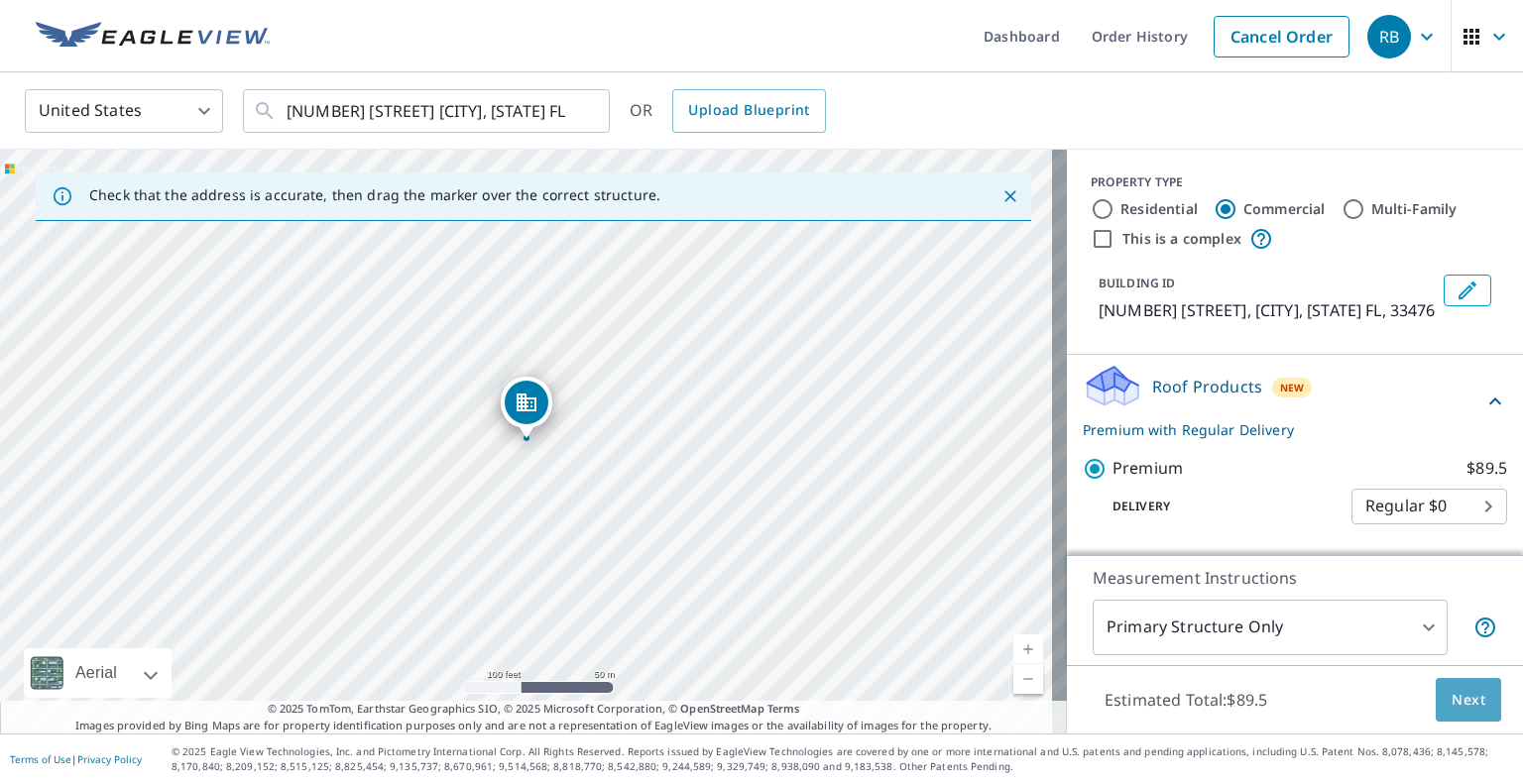 click on "Next" at bounding box center (1468, 700) 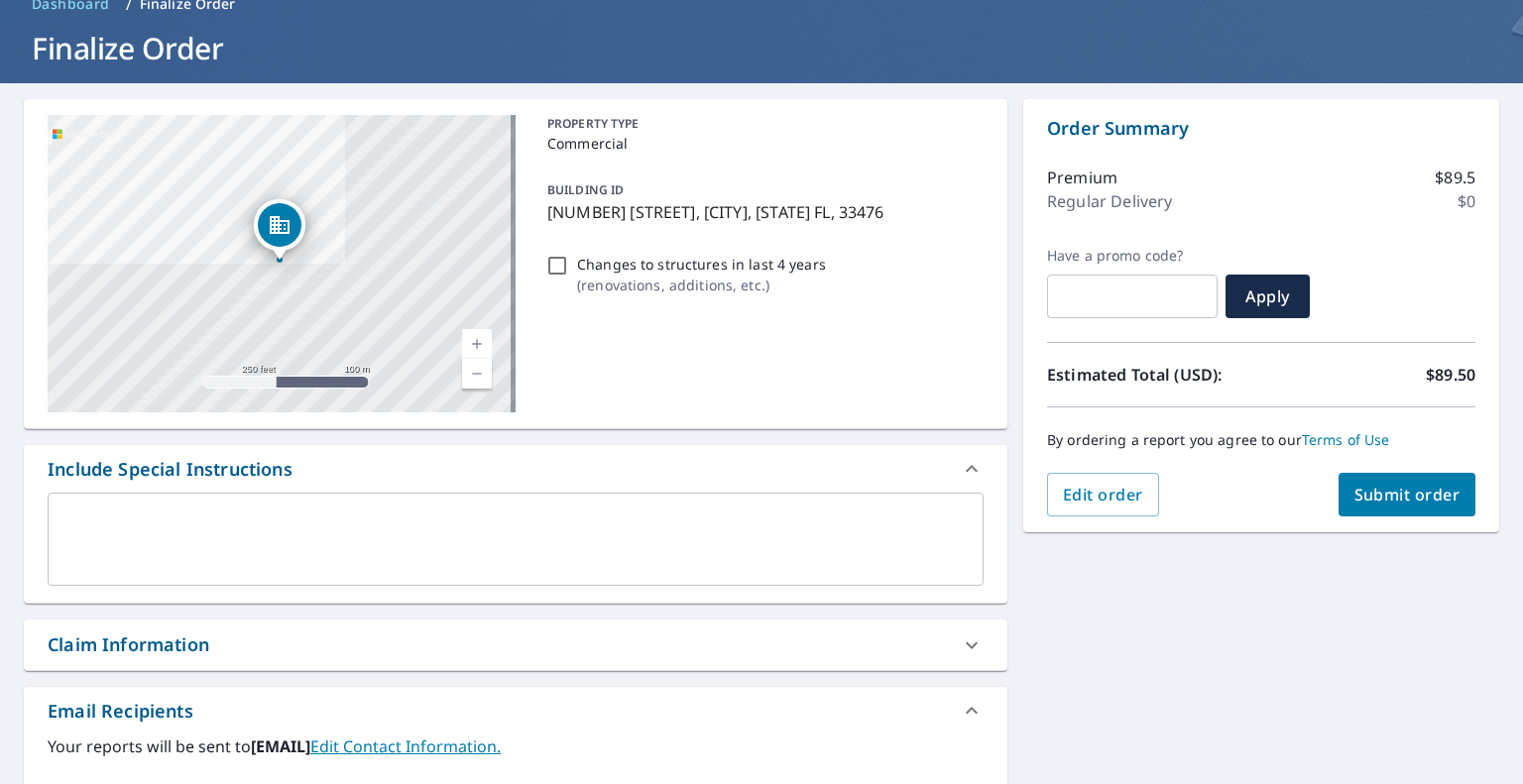 scroll, scrollTop: 65, scrollLeft: 0, axis: vertical 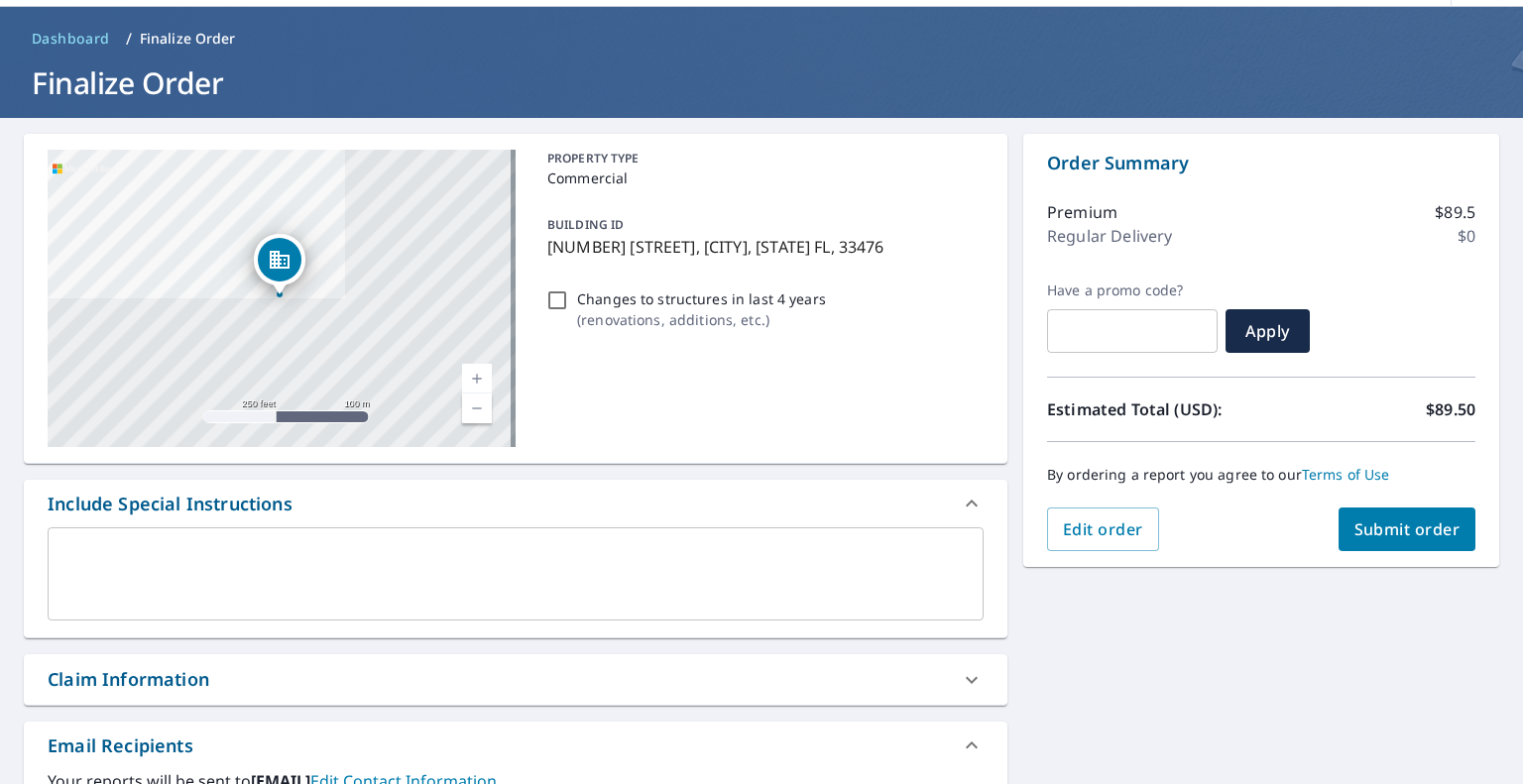 click on "Submit order" at bounding box center [1407, 529] 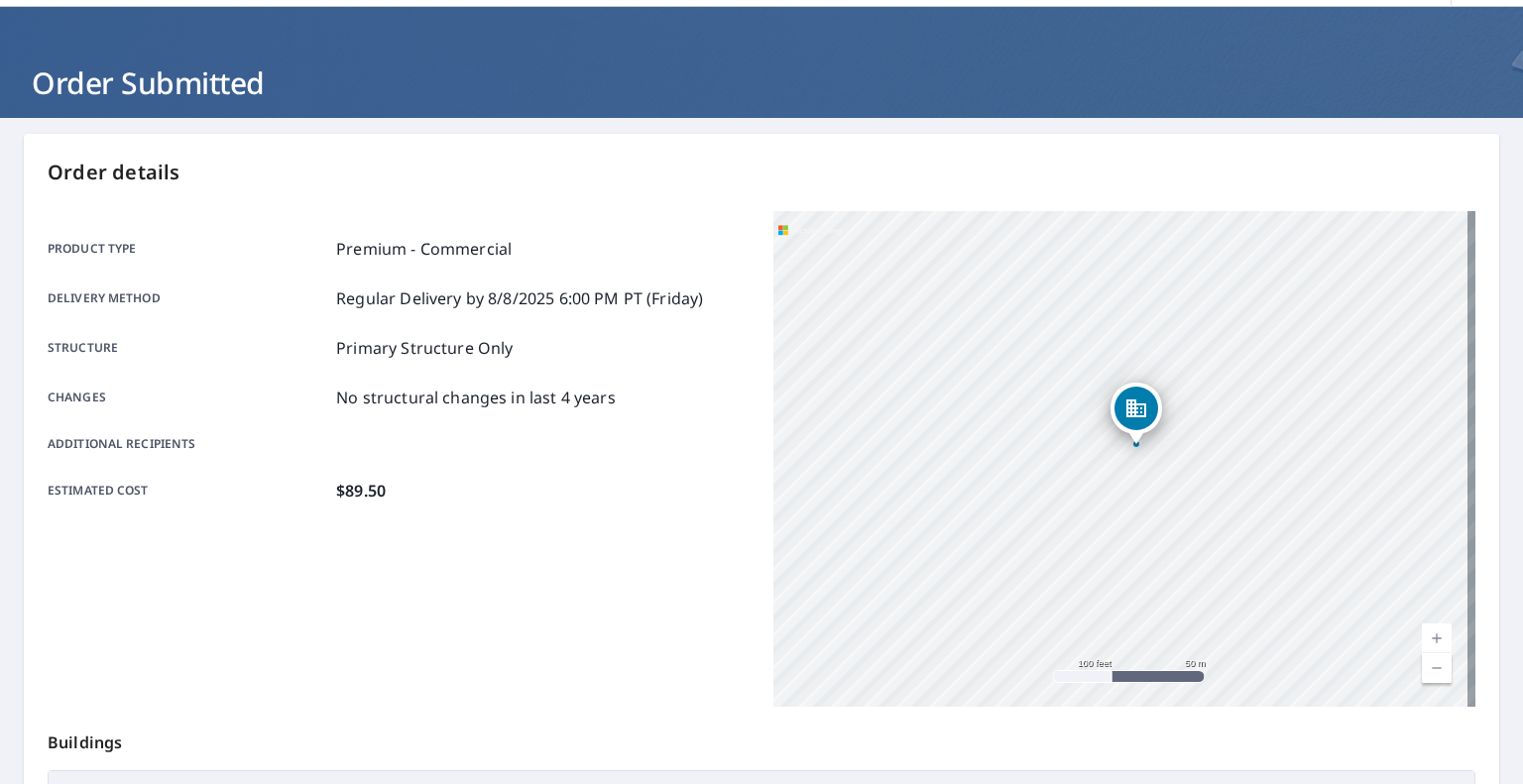 drag, startPoint x: 1178, startPoint y: 429, endPoint x: 1154, endPoint y: 645, distance: 217.32924 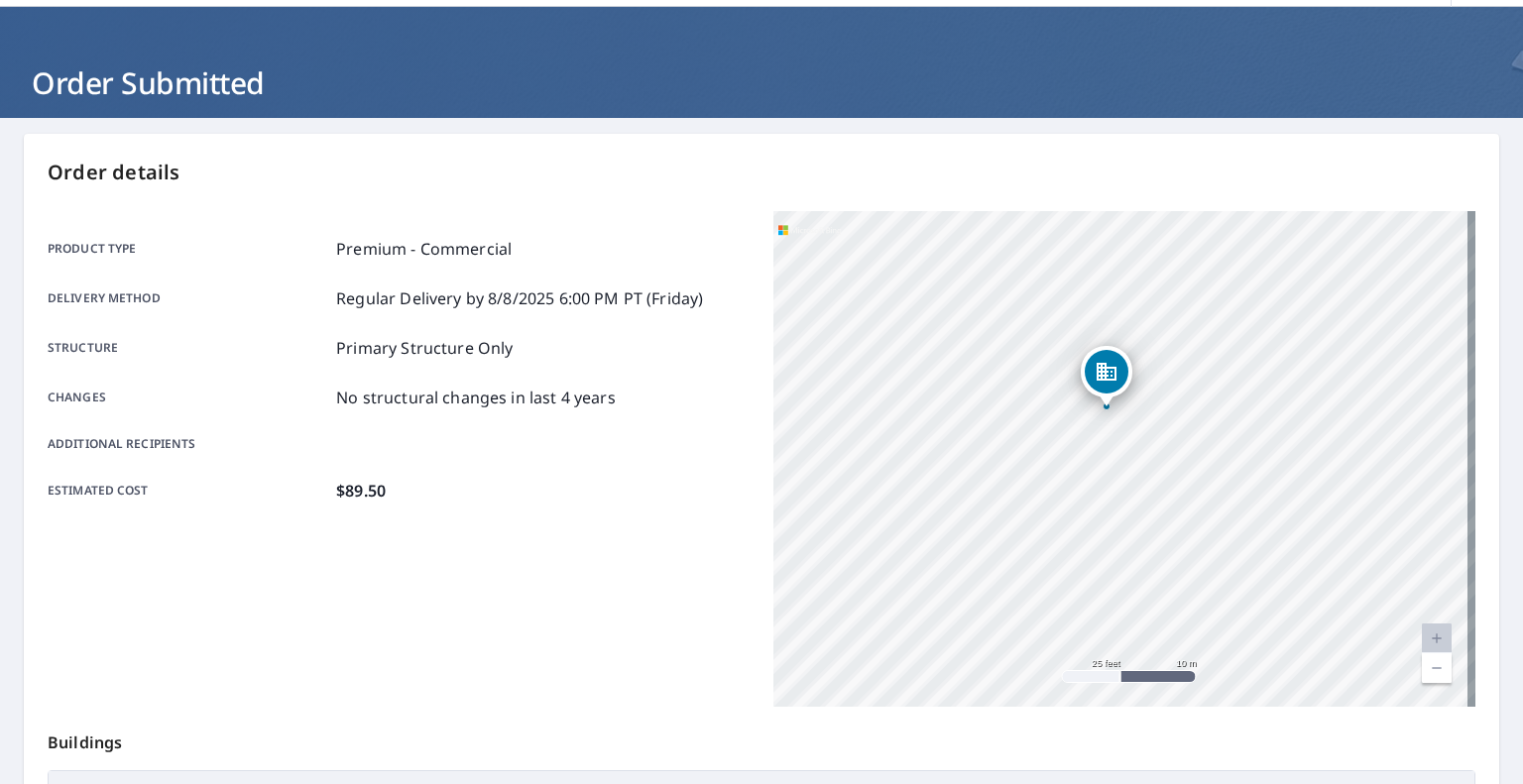 drag, startPoint x: 1105, startPoint y: 524, endPoint x: 1055, endPoint y: 591, distance: 83.60024 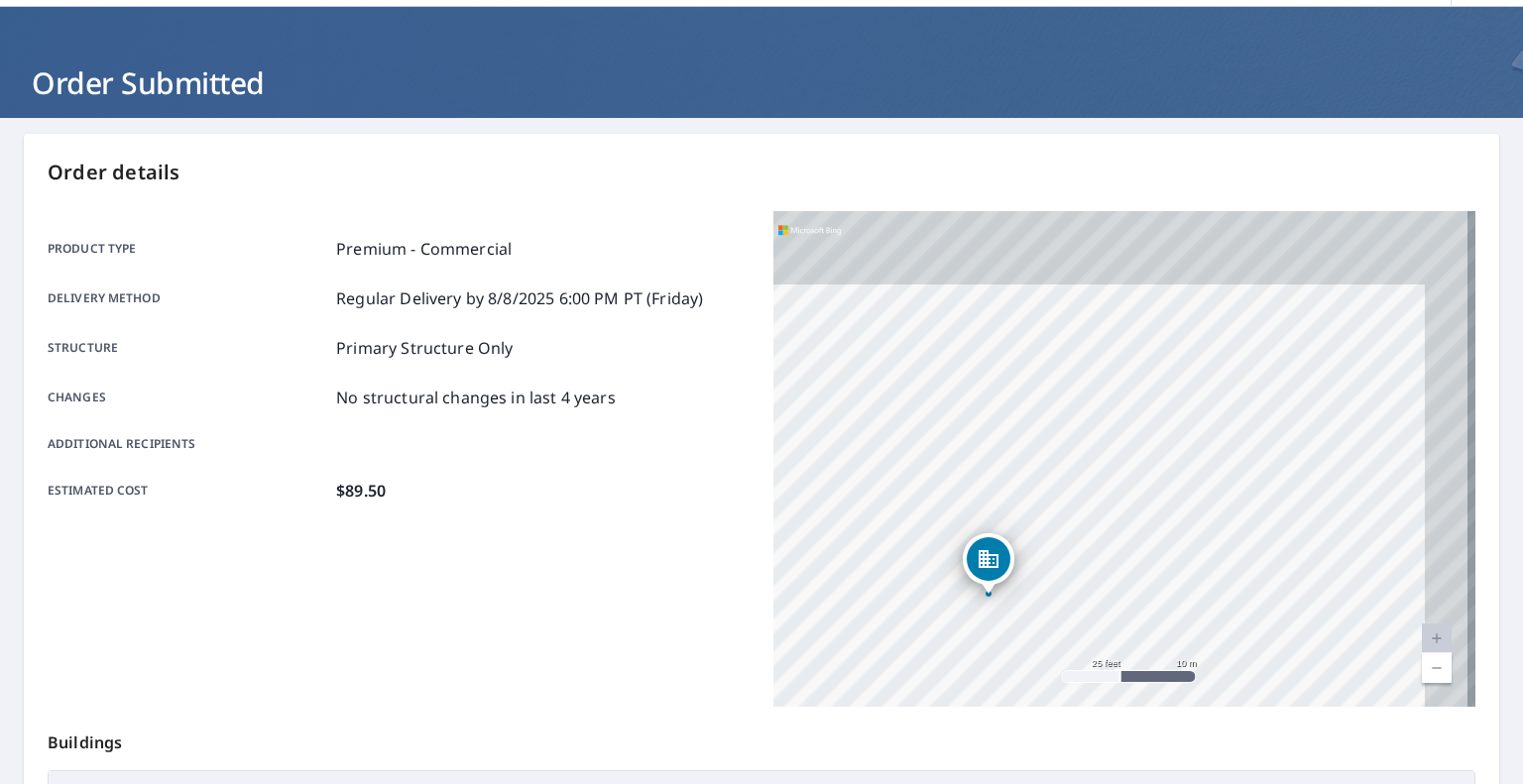 drag, startPoint x: 1095, startPoint y: 500, endPoint x: 1025, endPoint y: 649, distance: 164.62381 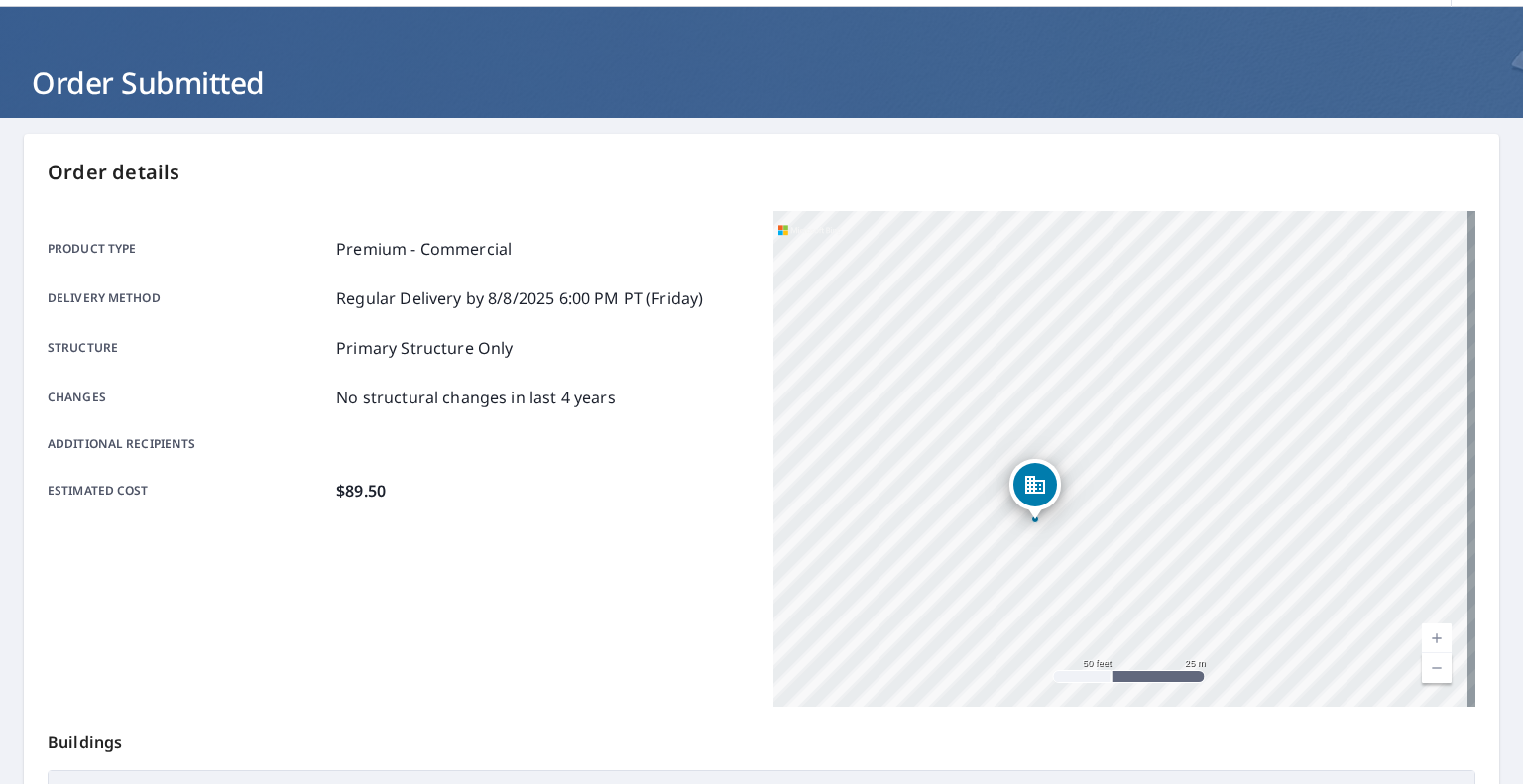 drag, startPoint x: 1036, startPoint y: 598, endPoint x: 1064, endPoint y: 518, distance: 84.75848 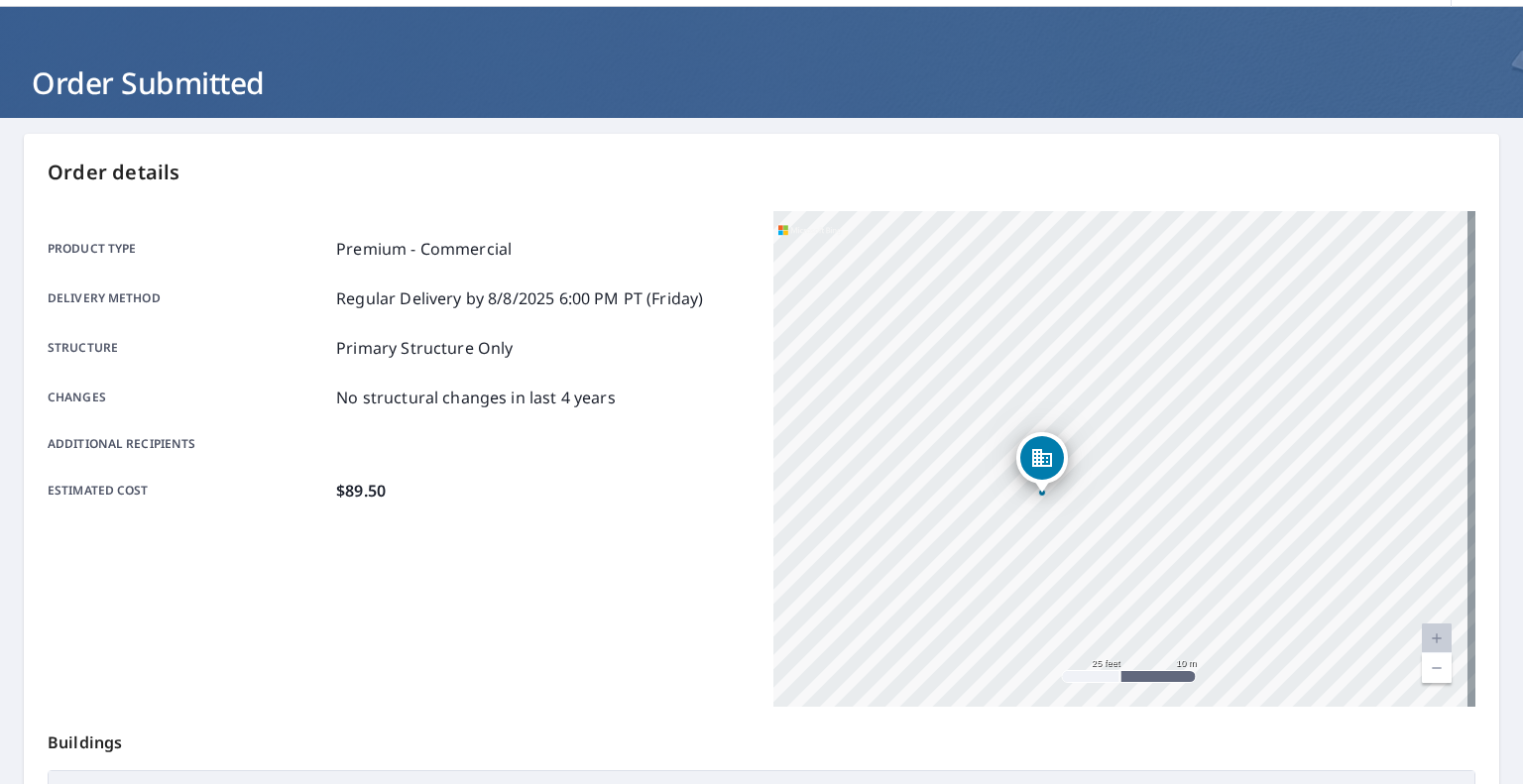 drag, startPoint x: 1060, startPoint y: 528, endPoint x: 1111, endPoint y: 497, distance: 59.682493 